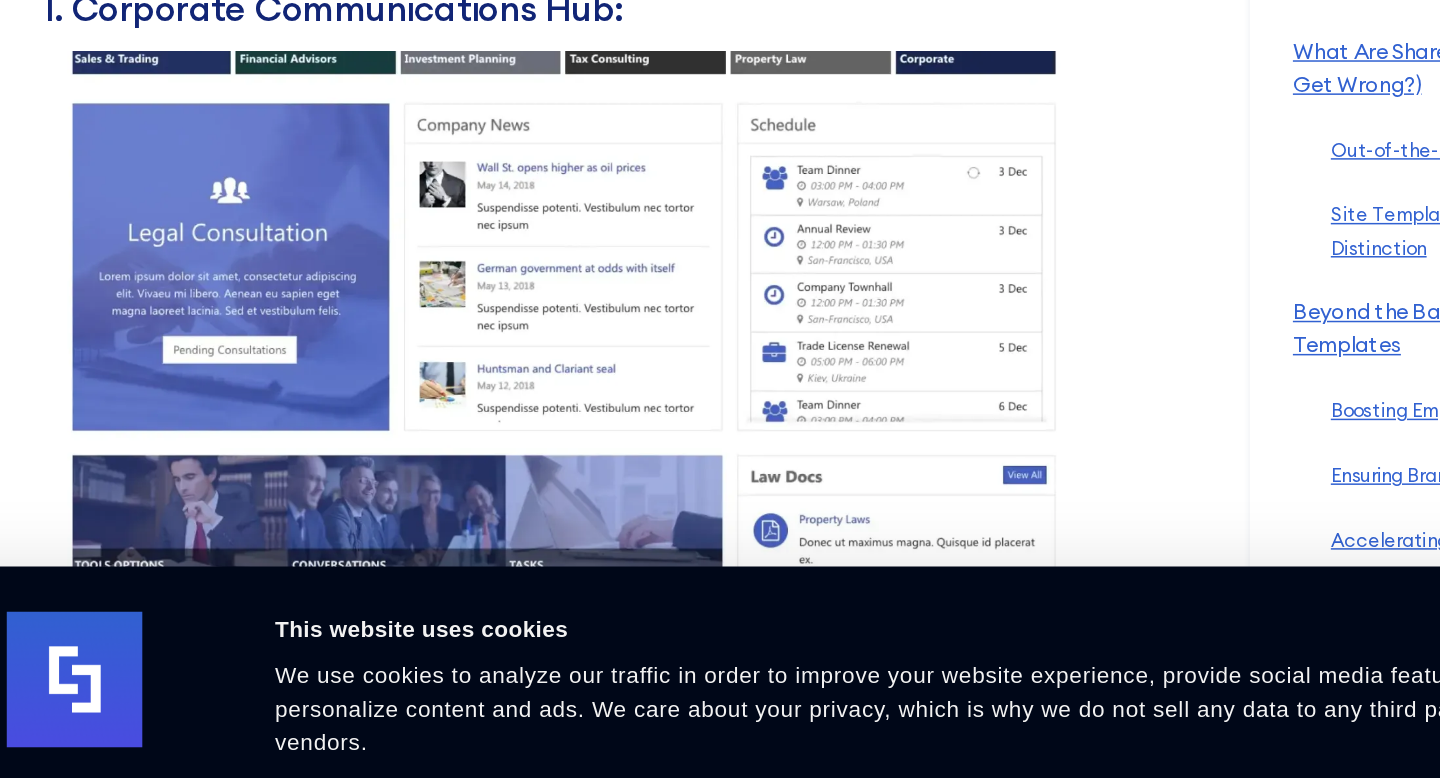 scroll, scrollTop: 8423, scrollLeft: 0, axis: vertical 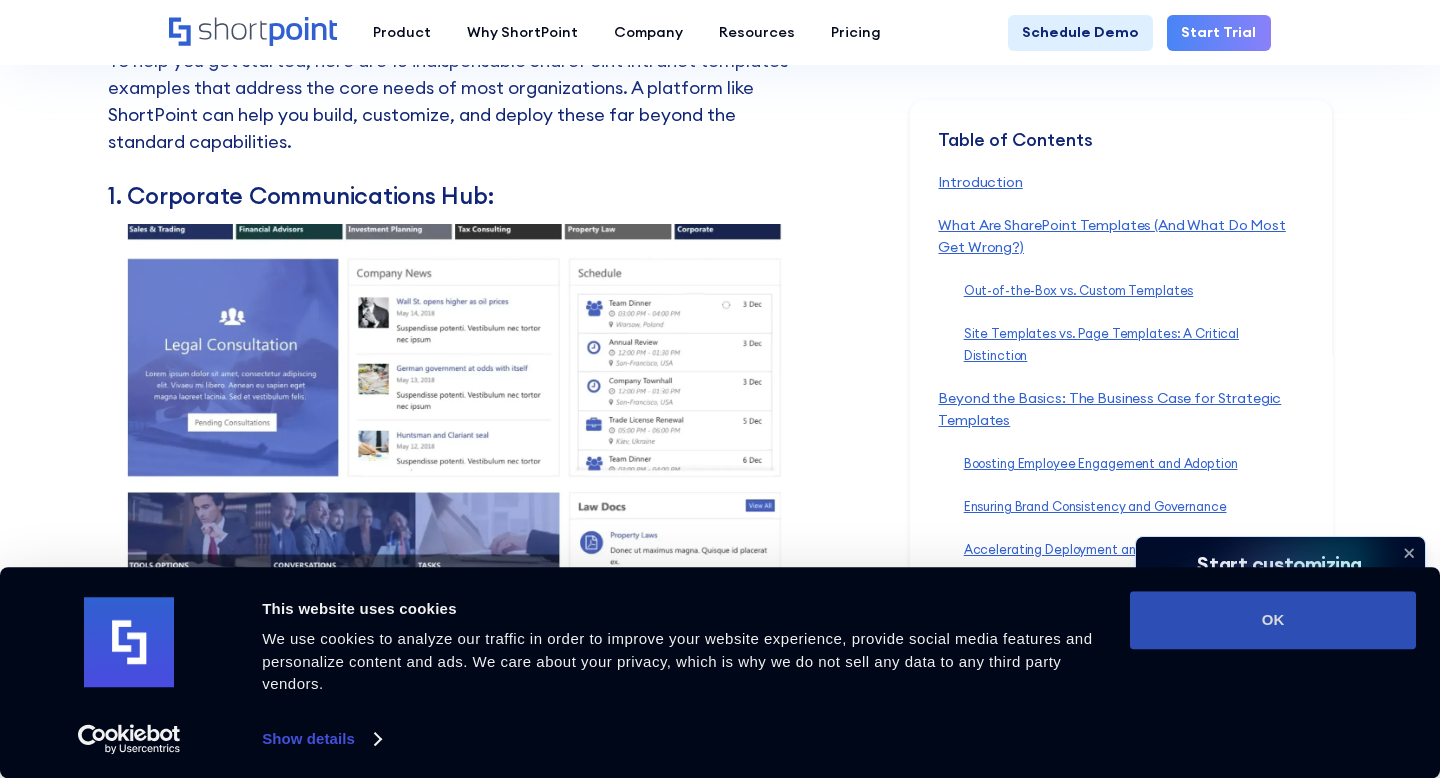 click on "OK" at bounding box center [1273, 620] 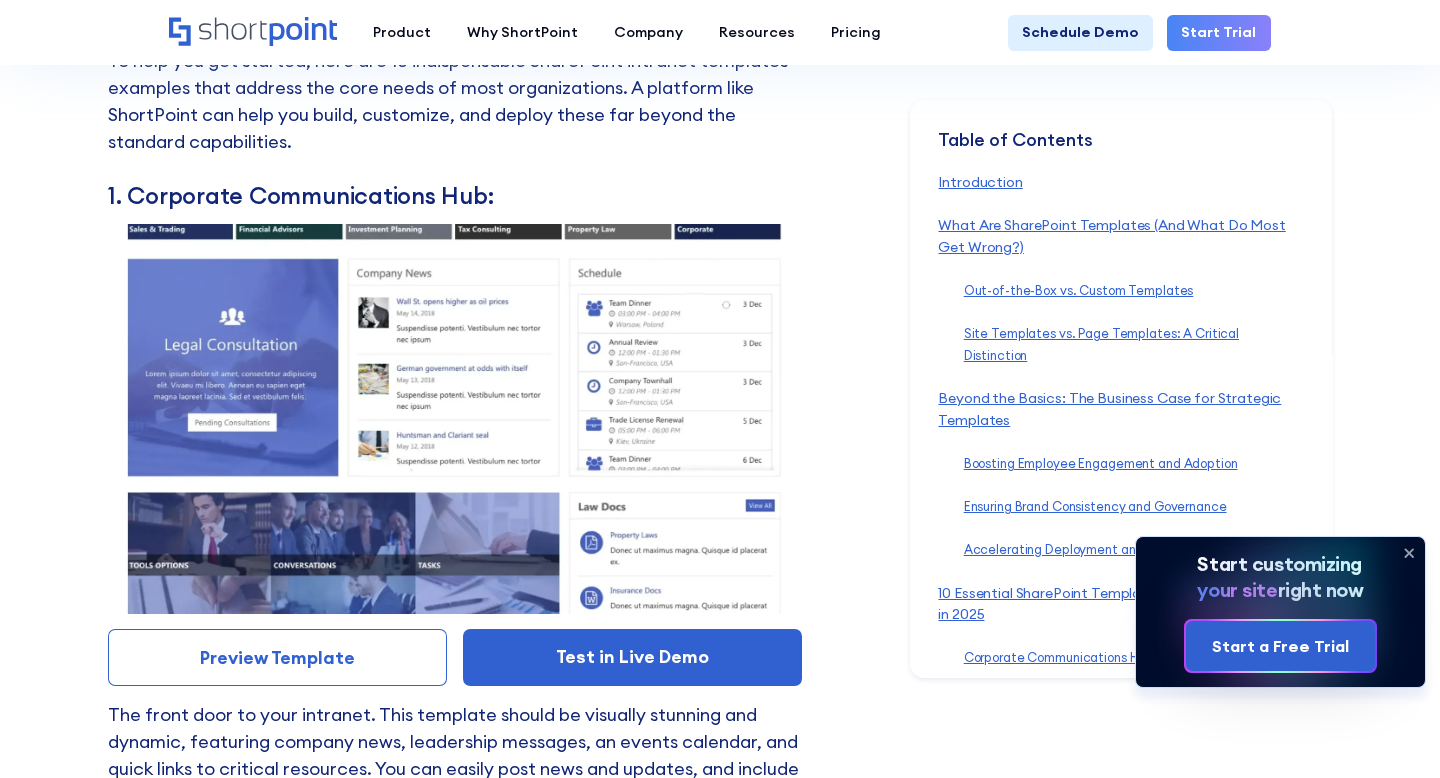 scroll, scrollTop: 0, scrollLeft: 0, axis: both 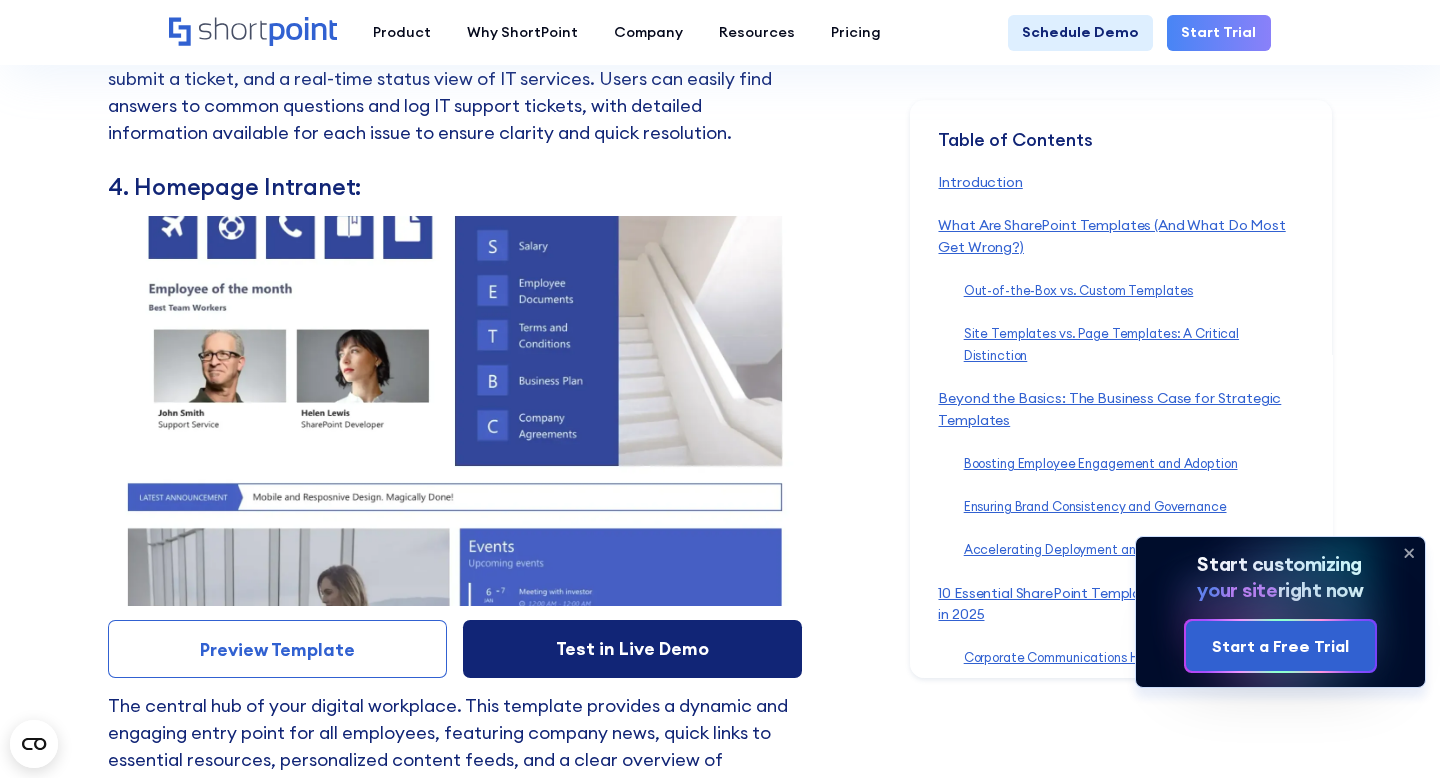 click on "Test in Live Demo" at bounding box center (632, 649) 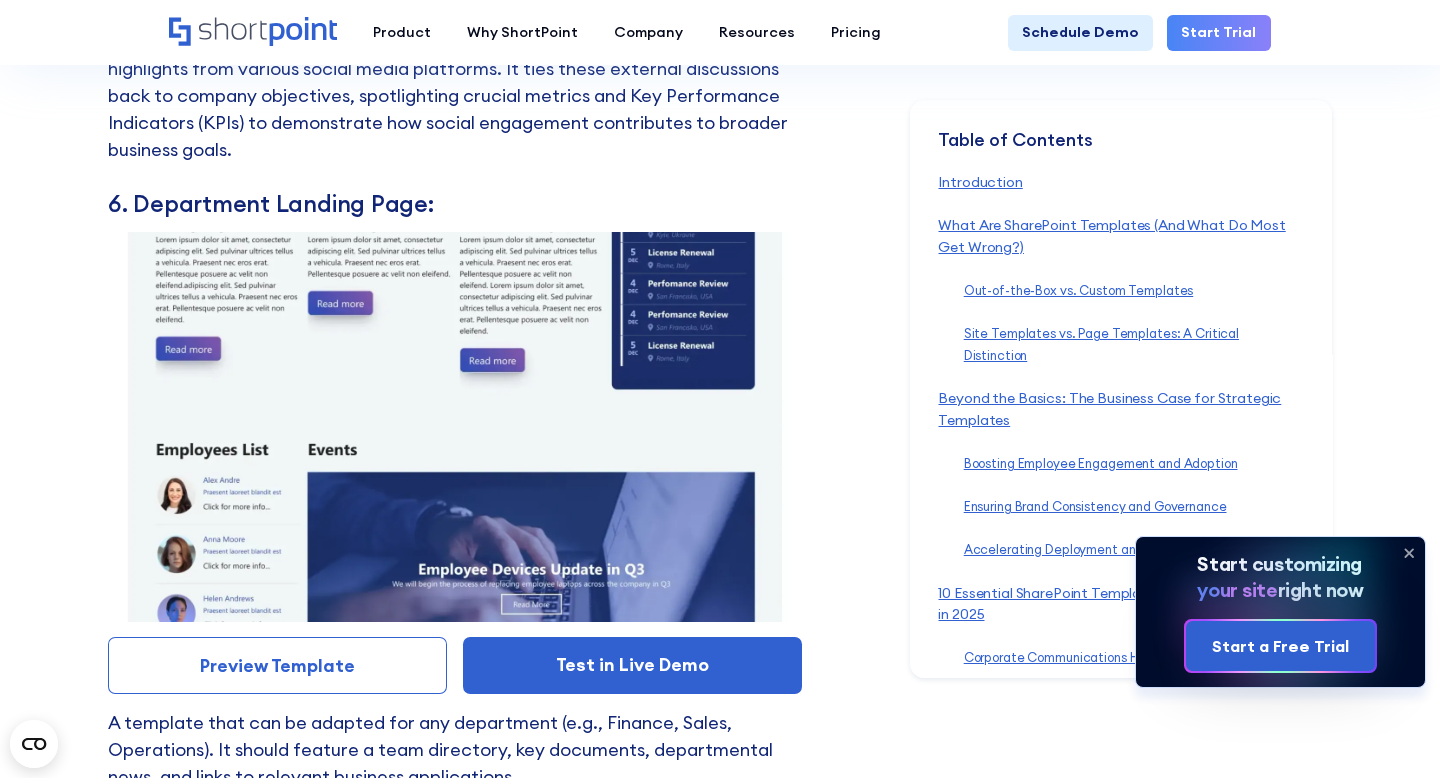 scroll, scrollTop: 11823, scrollLeft: 0, axis: vertical 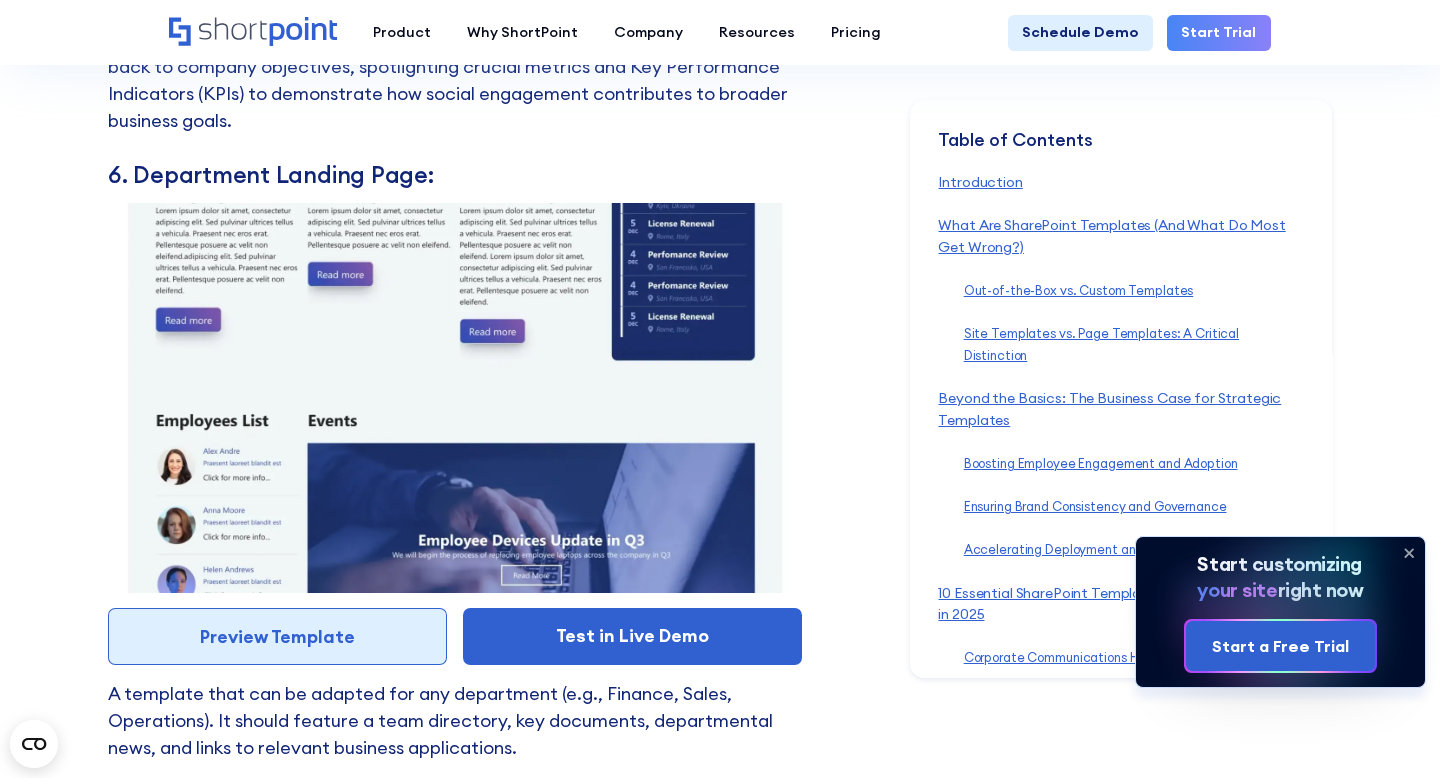 click on "Preview Template" at bounding box center (277, 637) 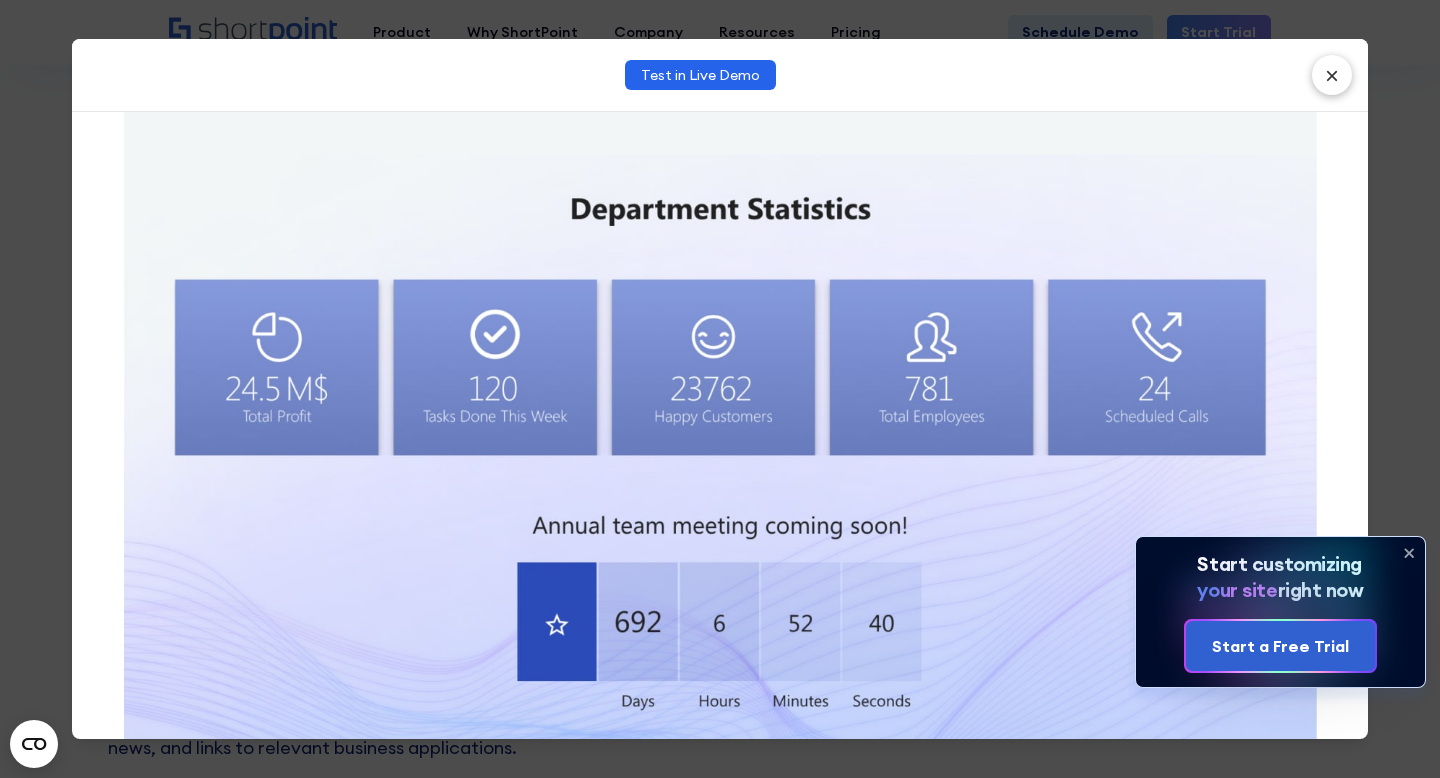 scroll, scrollTop: 1854, scrollLeft: 0, axis: vertical 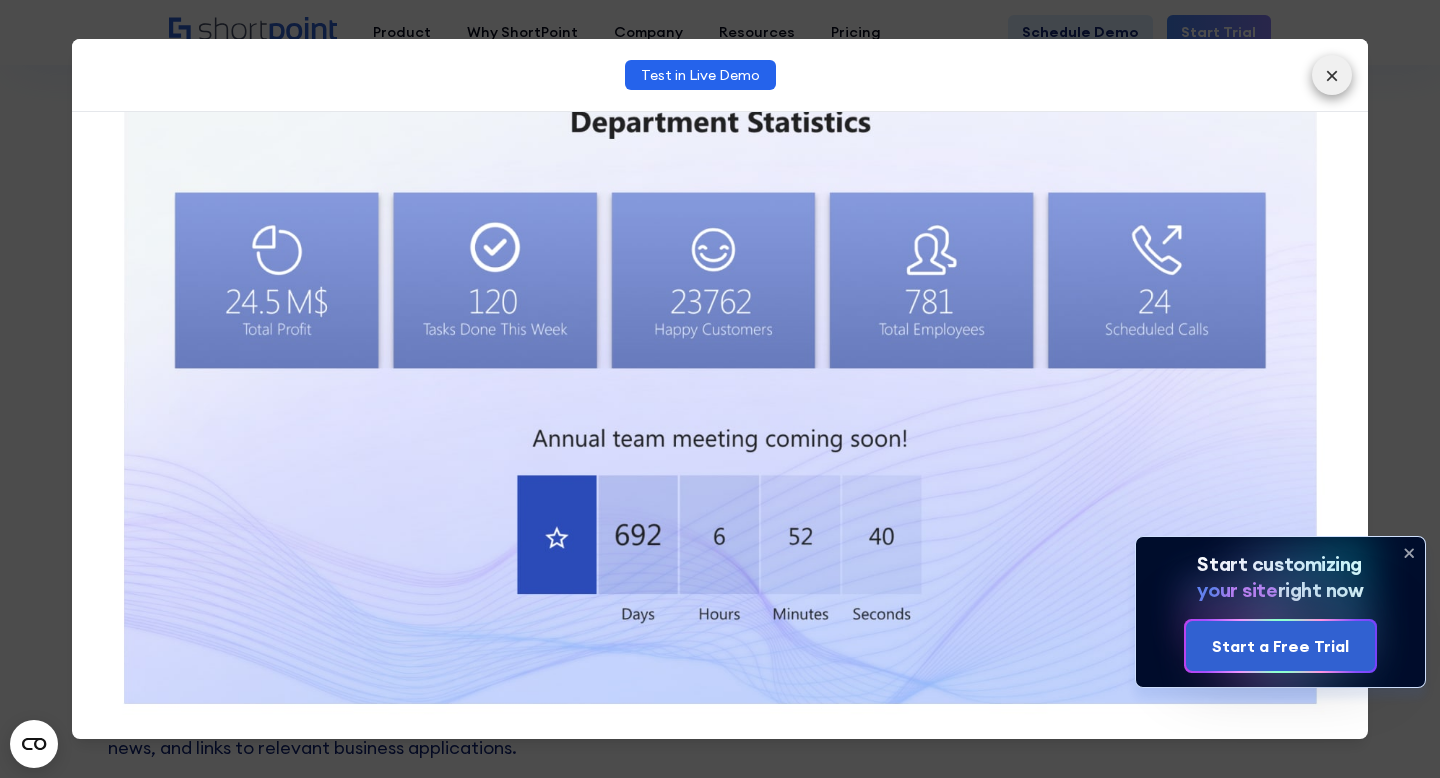 click on "×" at bounding box center (1332, 75) 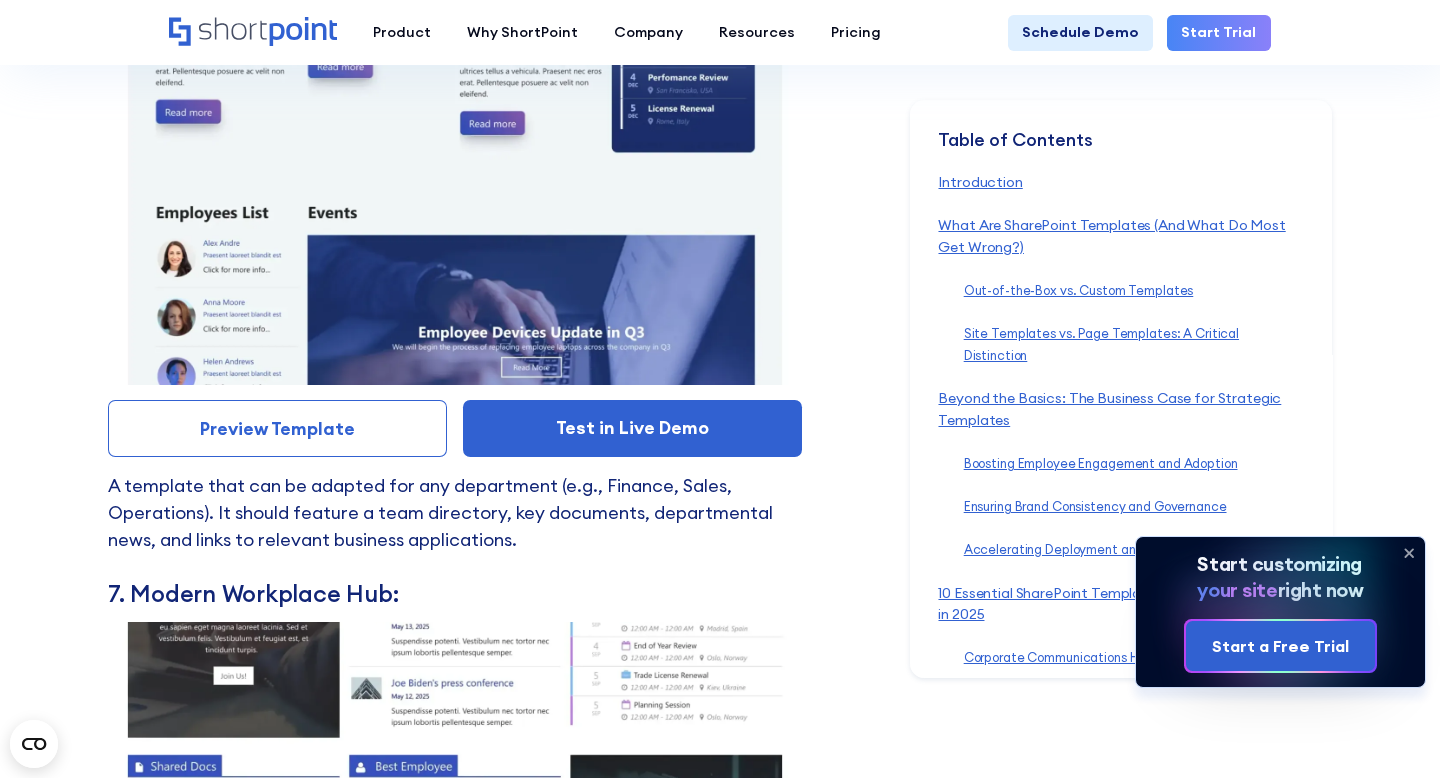 scroll, scrollTop: 12326, scrollLeft: 0, axis: vertical 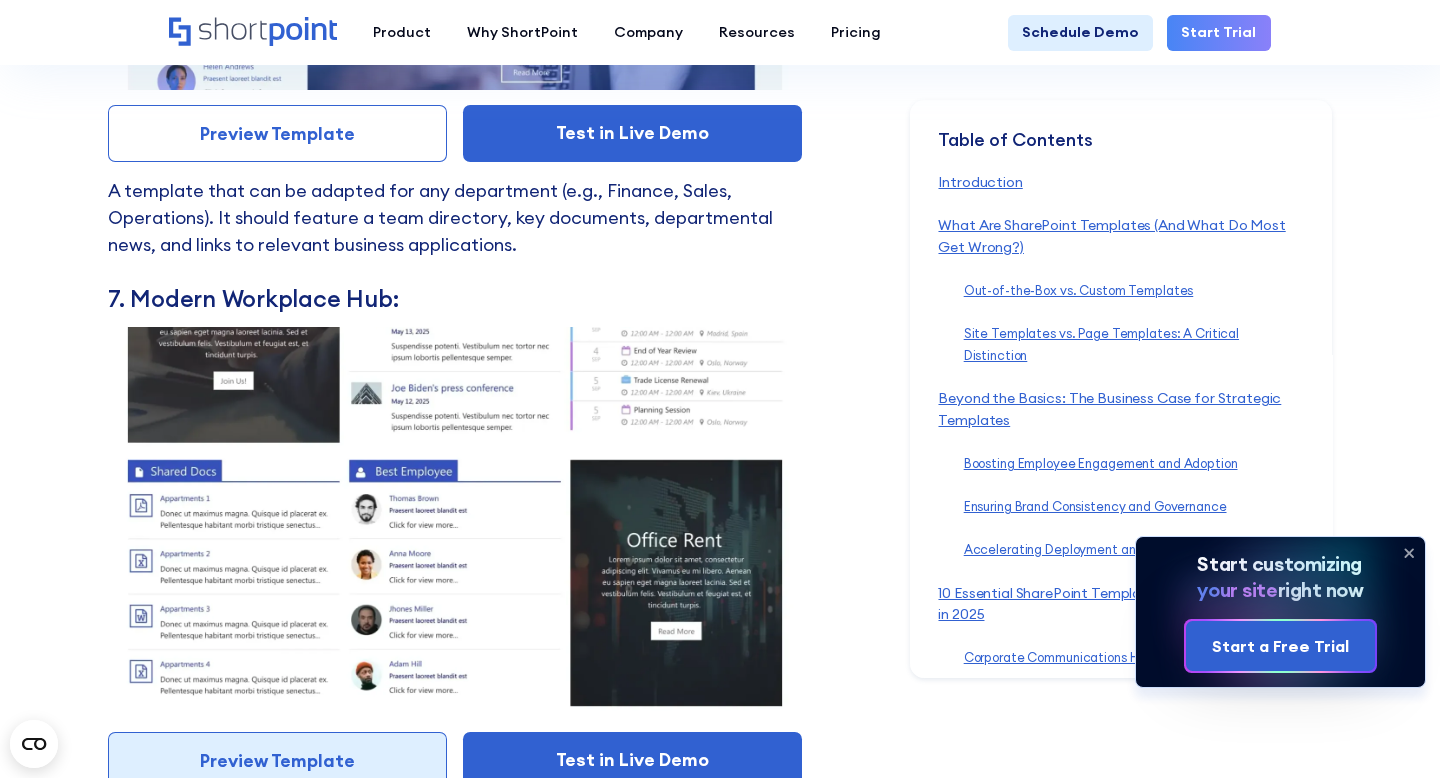click on "Preview Template" at bounding box center (277, 761) 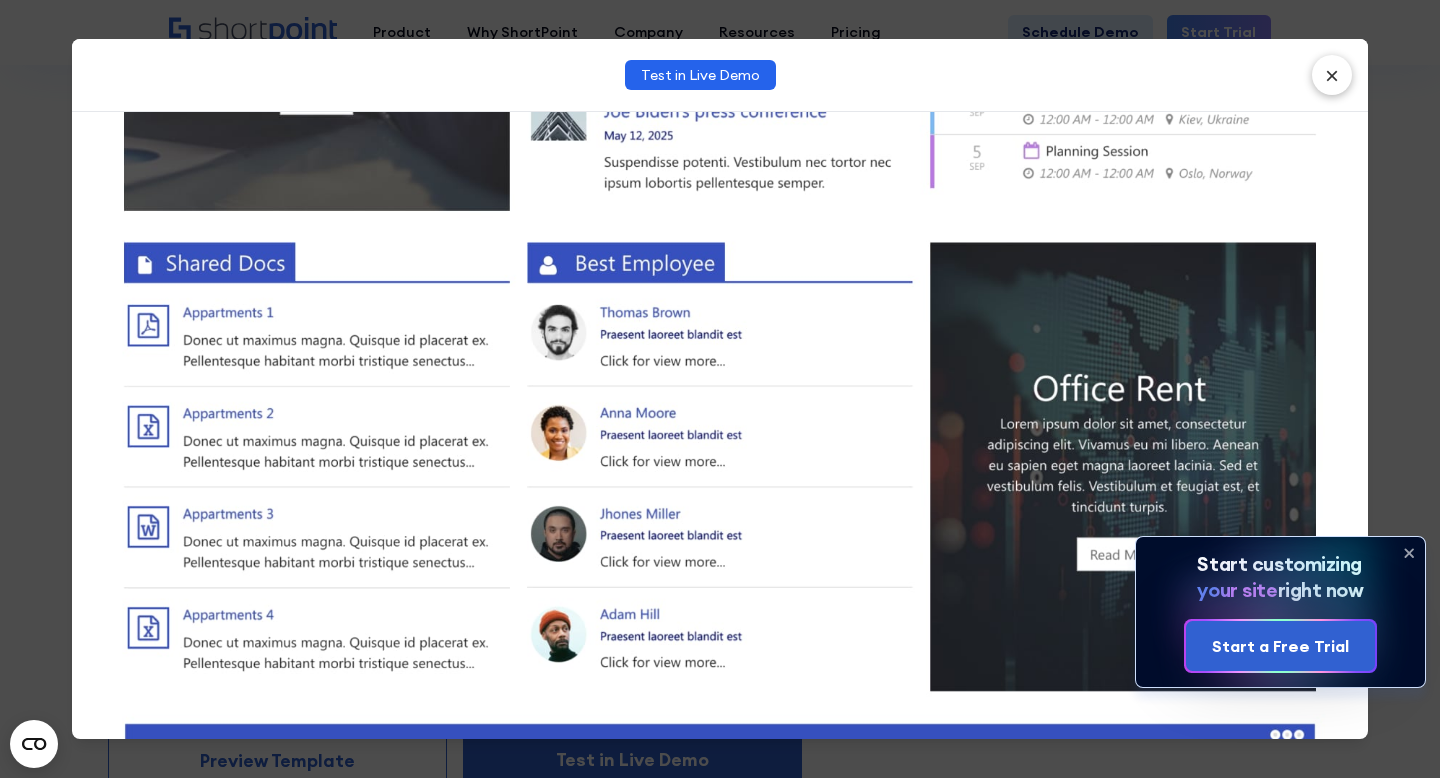 scroll, scrollTop: 954, scrollLeft: 0, axis: vertical 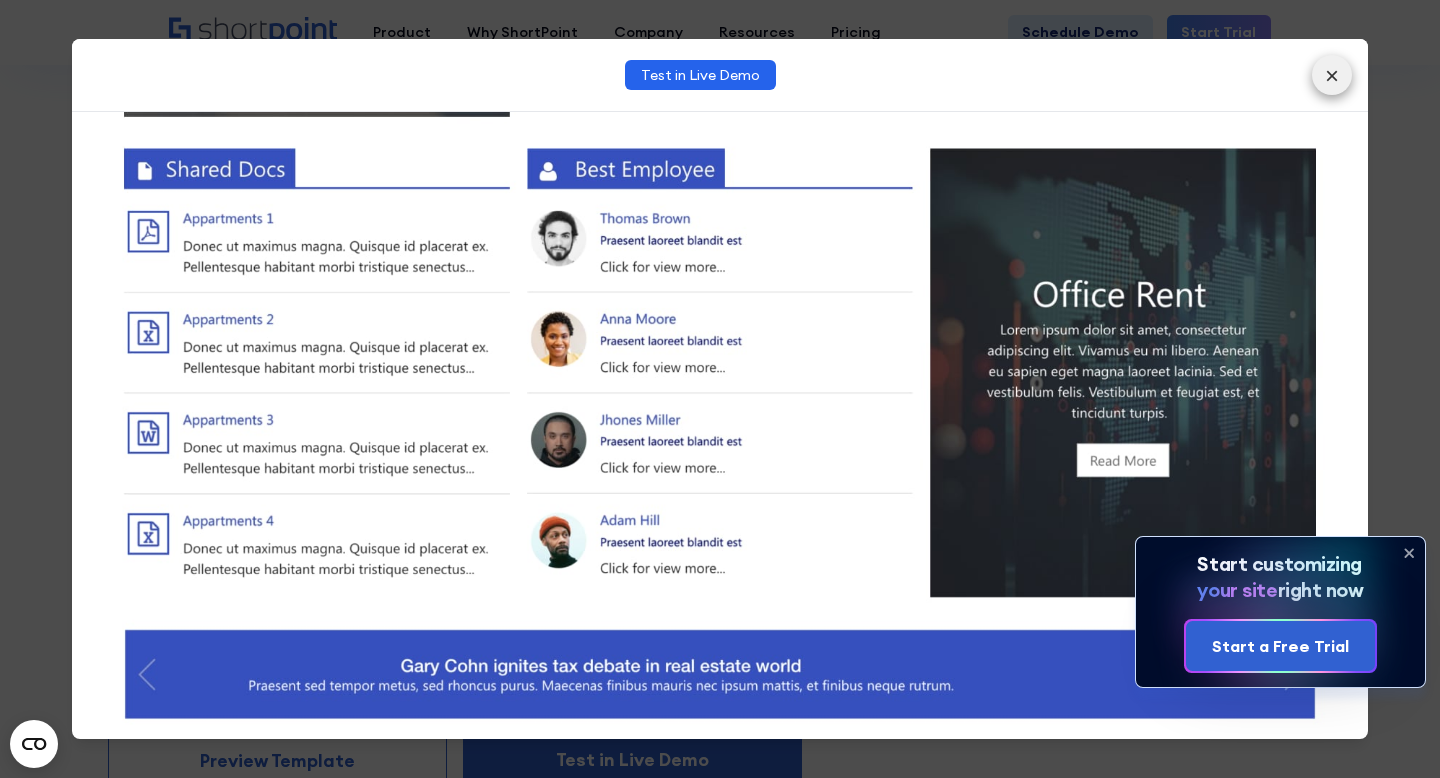 click on "×" at bounding box center (1332, 75) 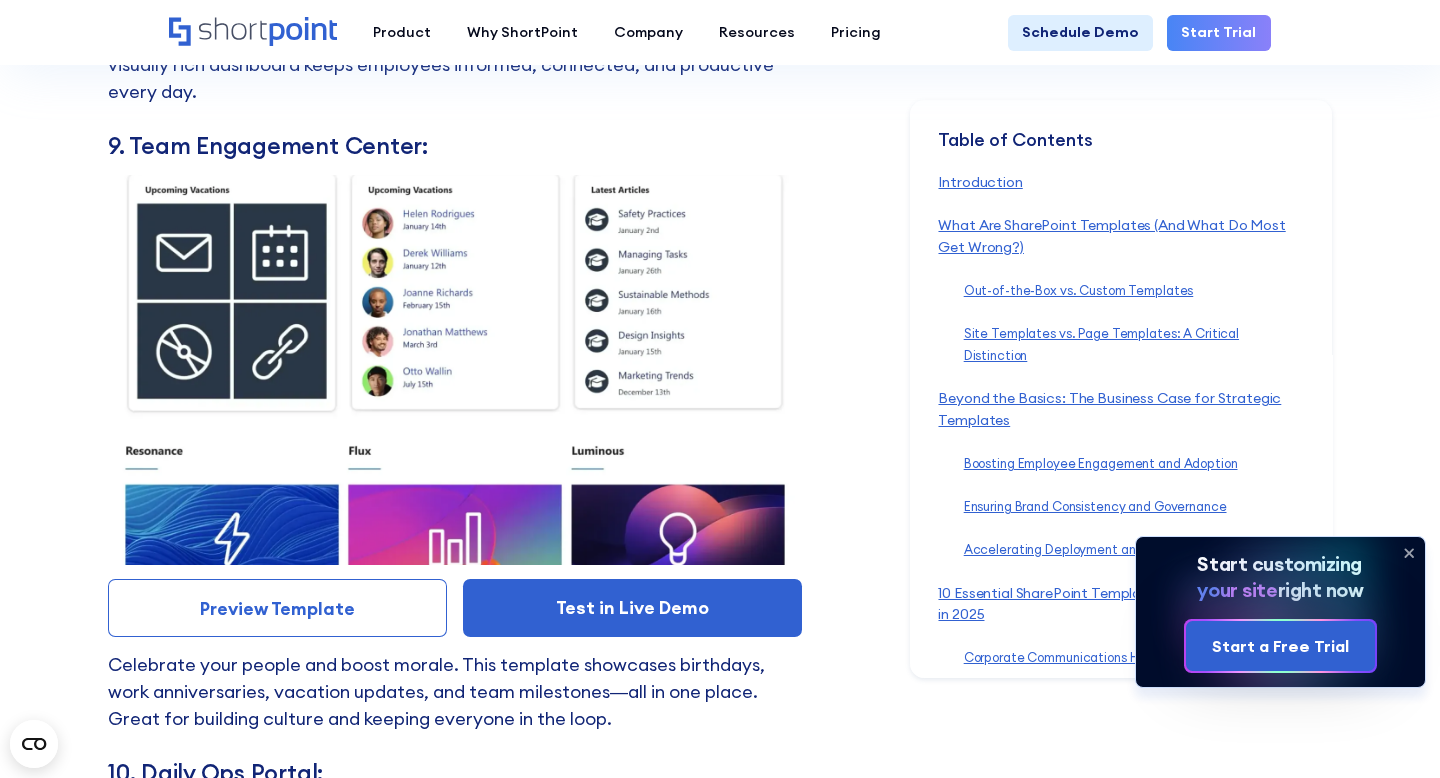 scroll, scrollTop: 13765, scrollLeft: 0, axis: vertical 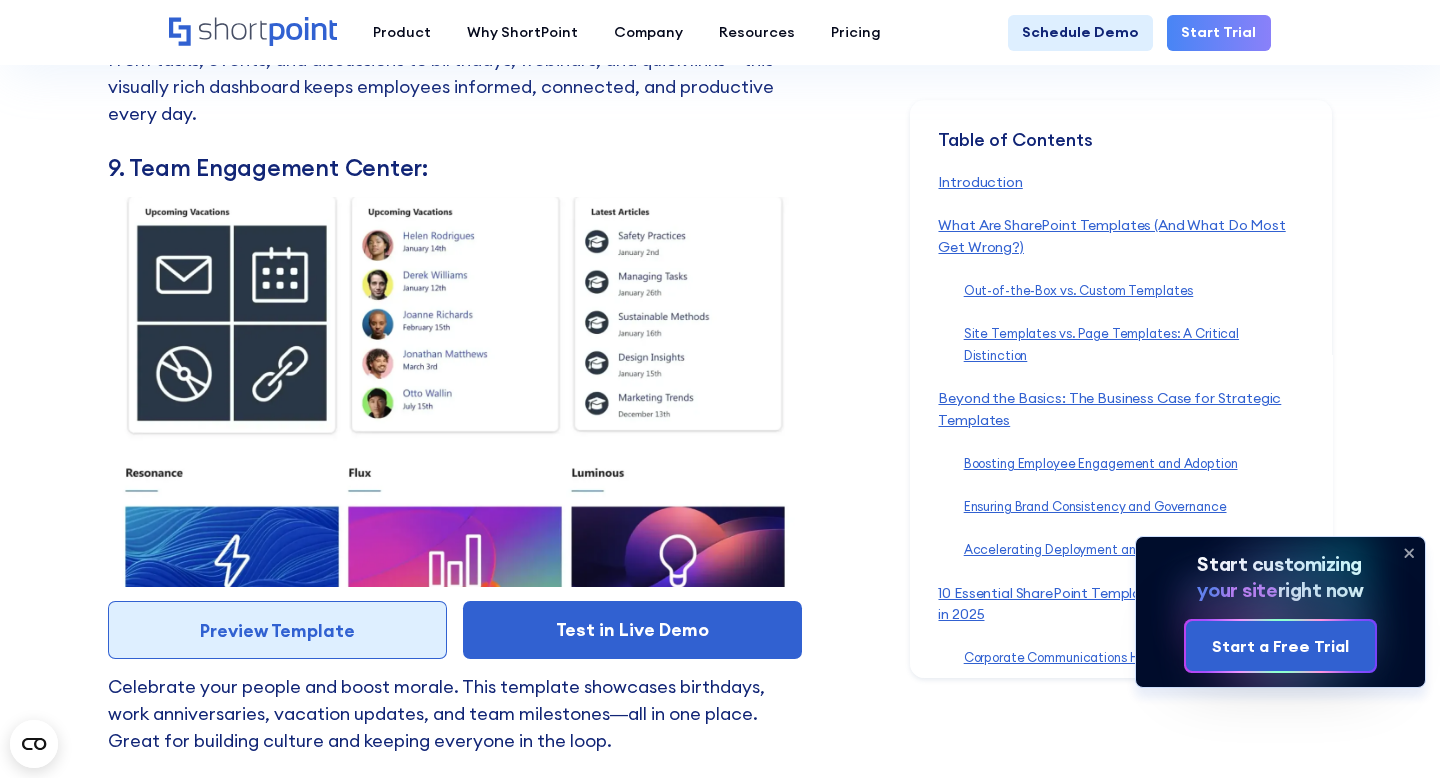 click on "Preview Template" at bounding box center [277, 630] 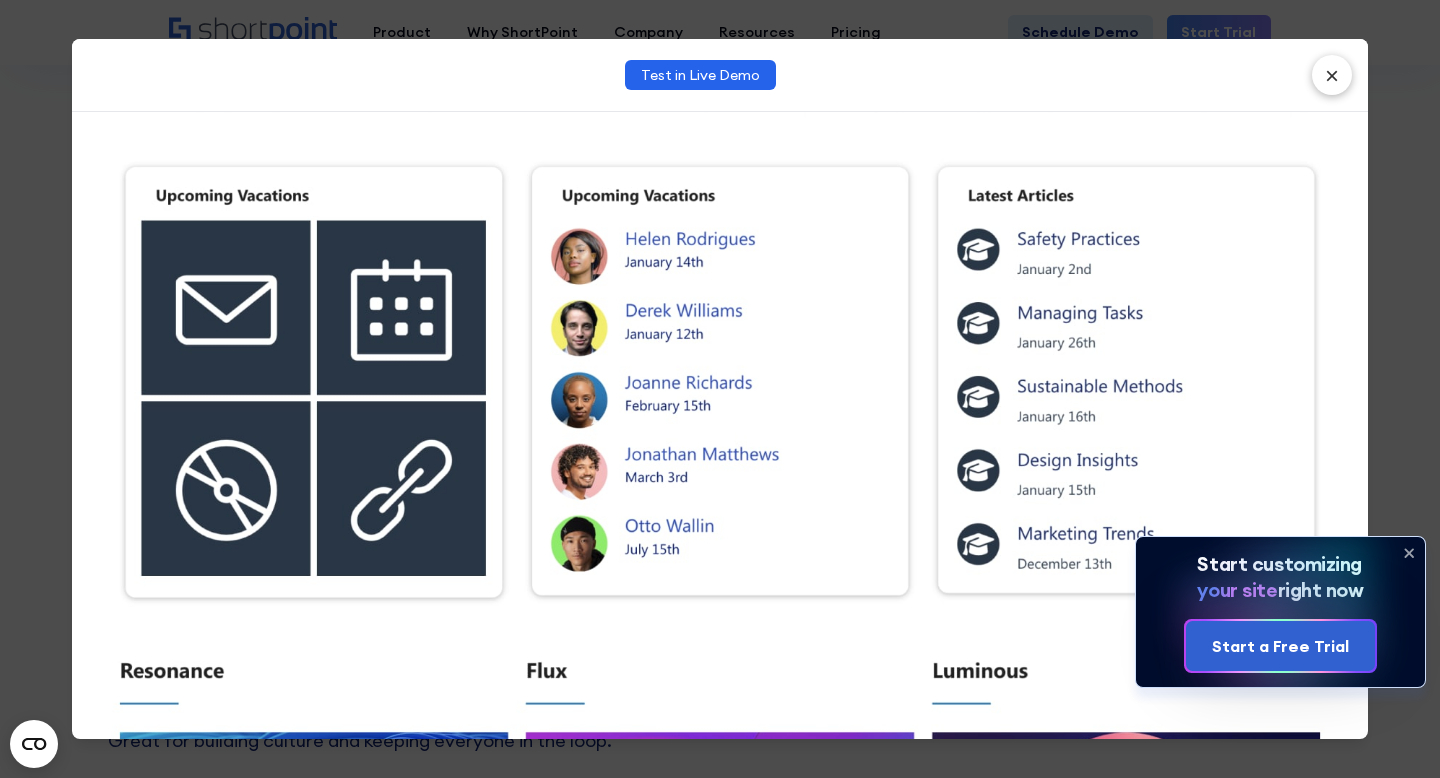 scroll, scrollTop: 820, scrollLeft: 0, axis: vertical 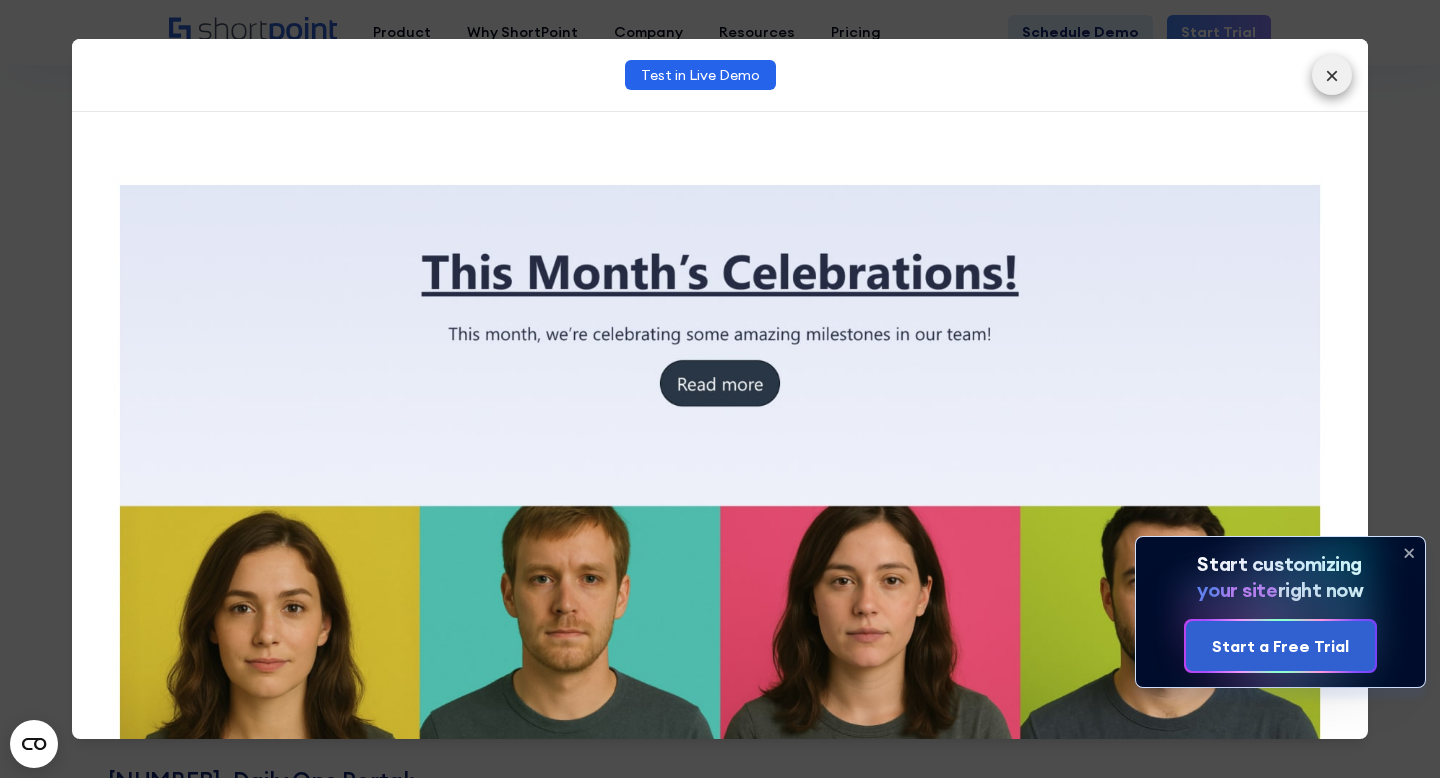 click on "×" at bounding box center (1332, 75) 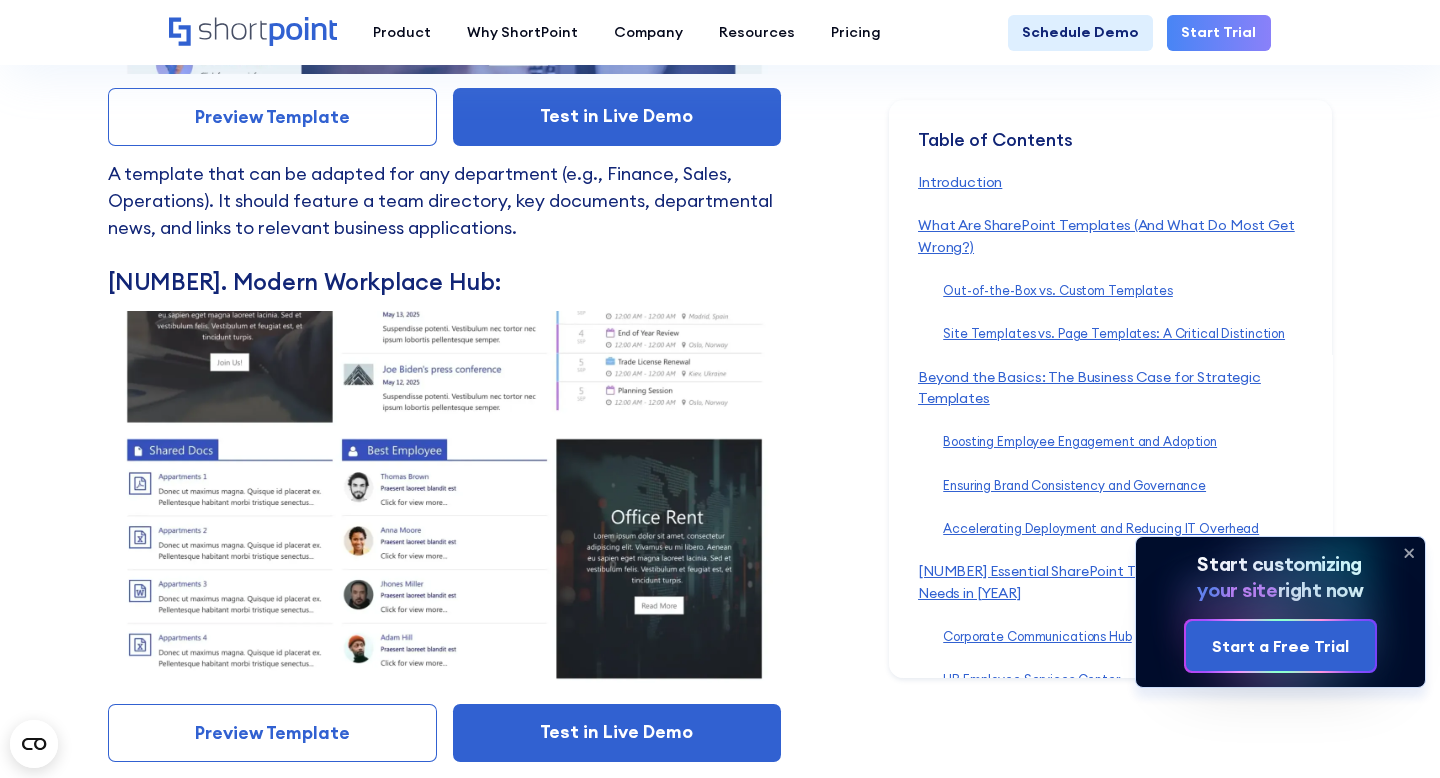 scroll, scrollTop: 12391, scrollLeft: 0, axis: vertical 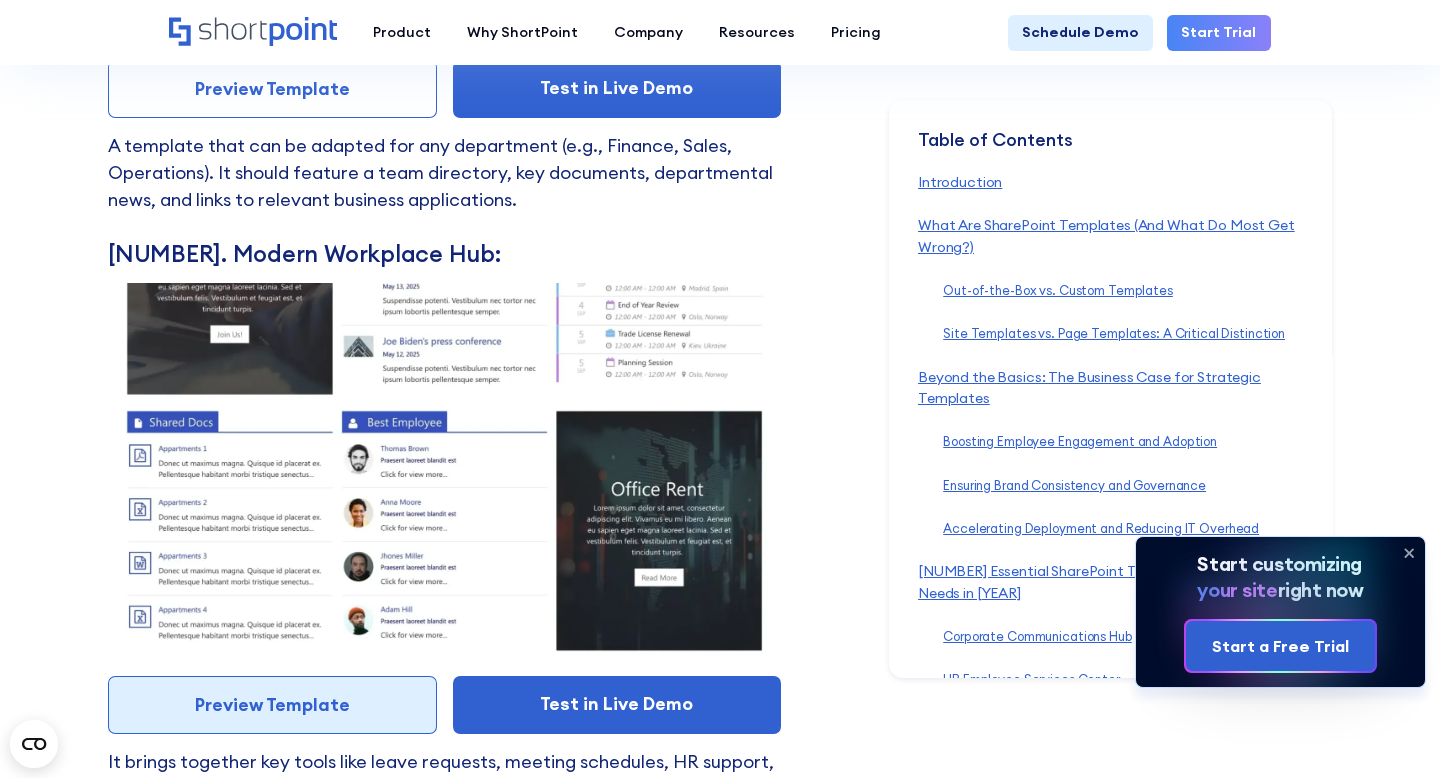click on "Preview Template" at bounding box center [272, 705] 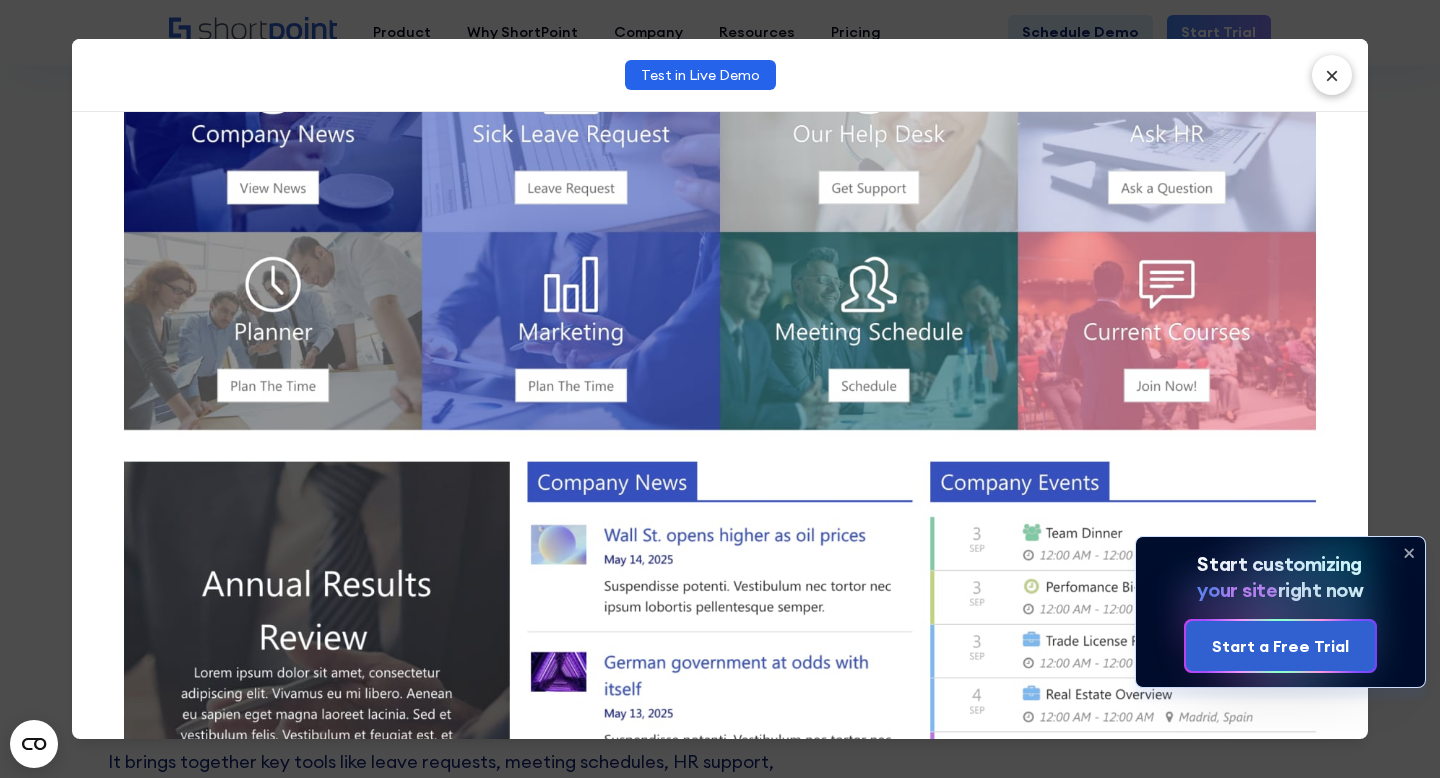 scroll, scrollTop: 0, scrollLeft: 0, axis: both 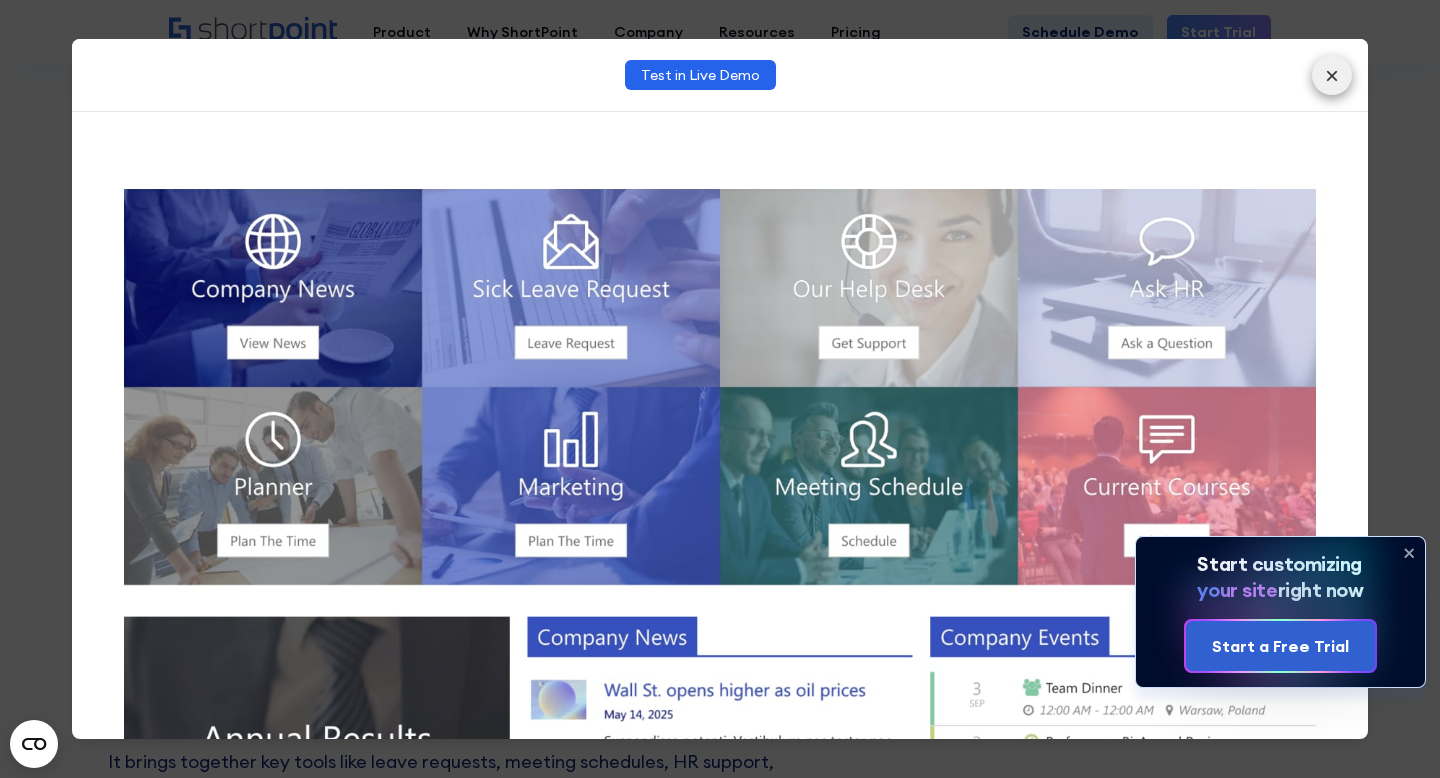 click on "×" at bounding box center (1332, 75) 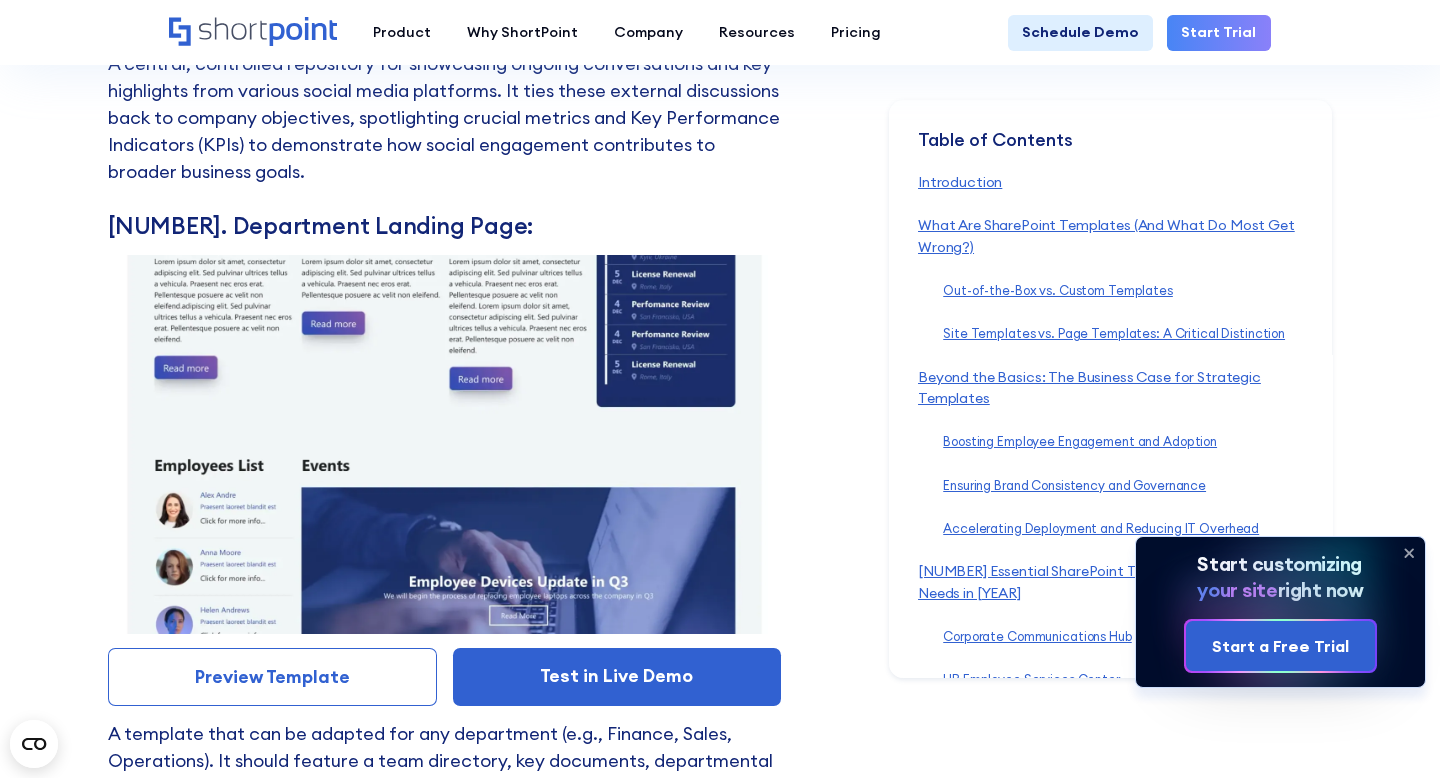scroll, scrollTop: 11791, scrollLeft: 0, axis: vertical 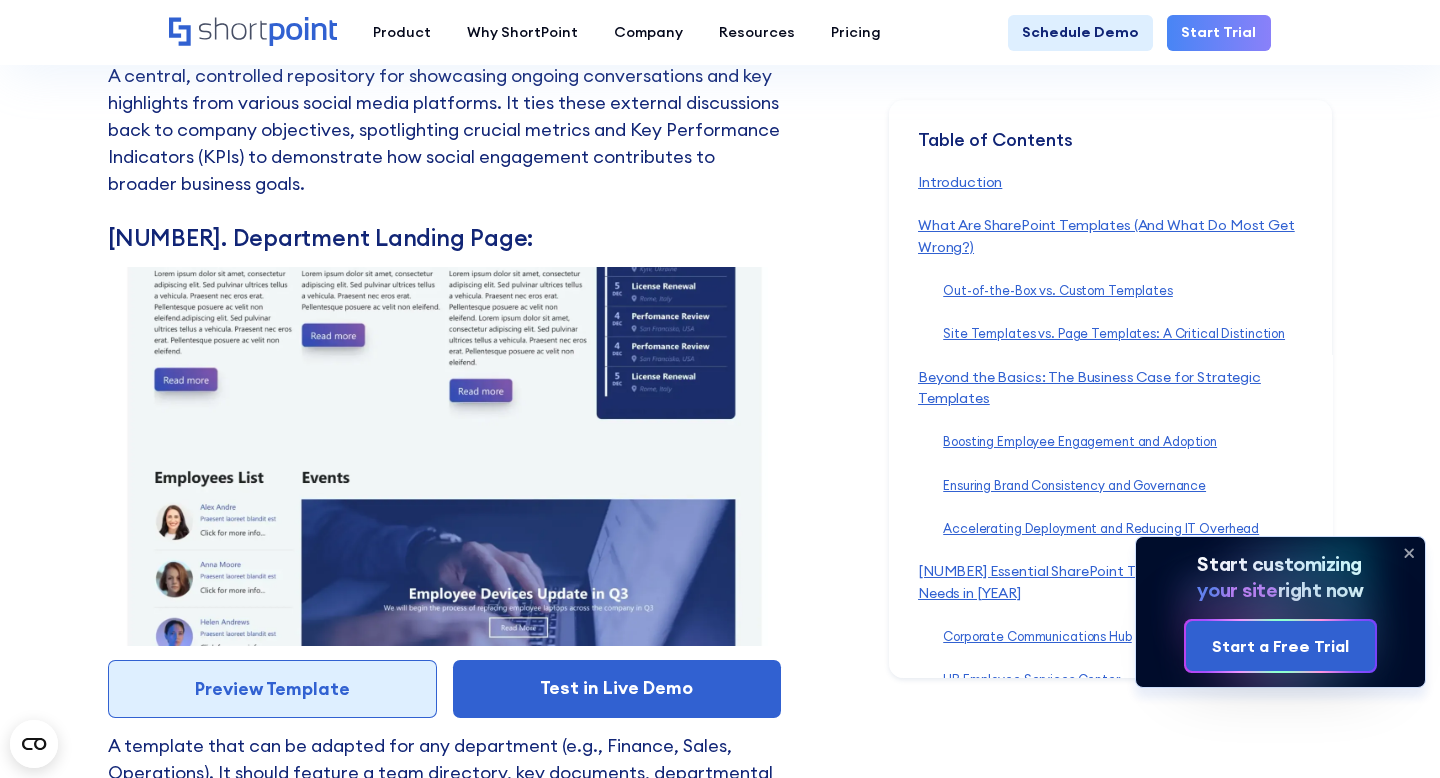 click on "Preview Template" at bounding box center (272, 689) 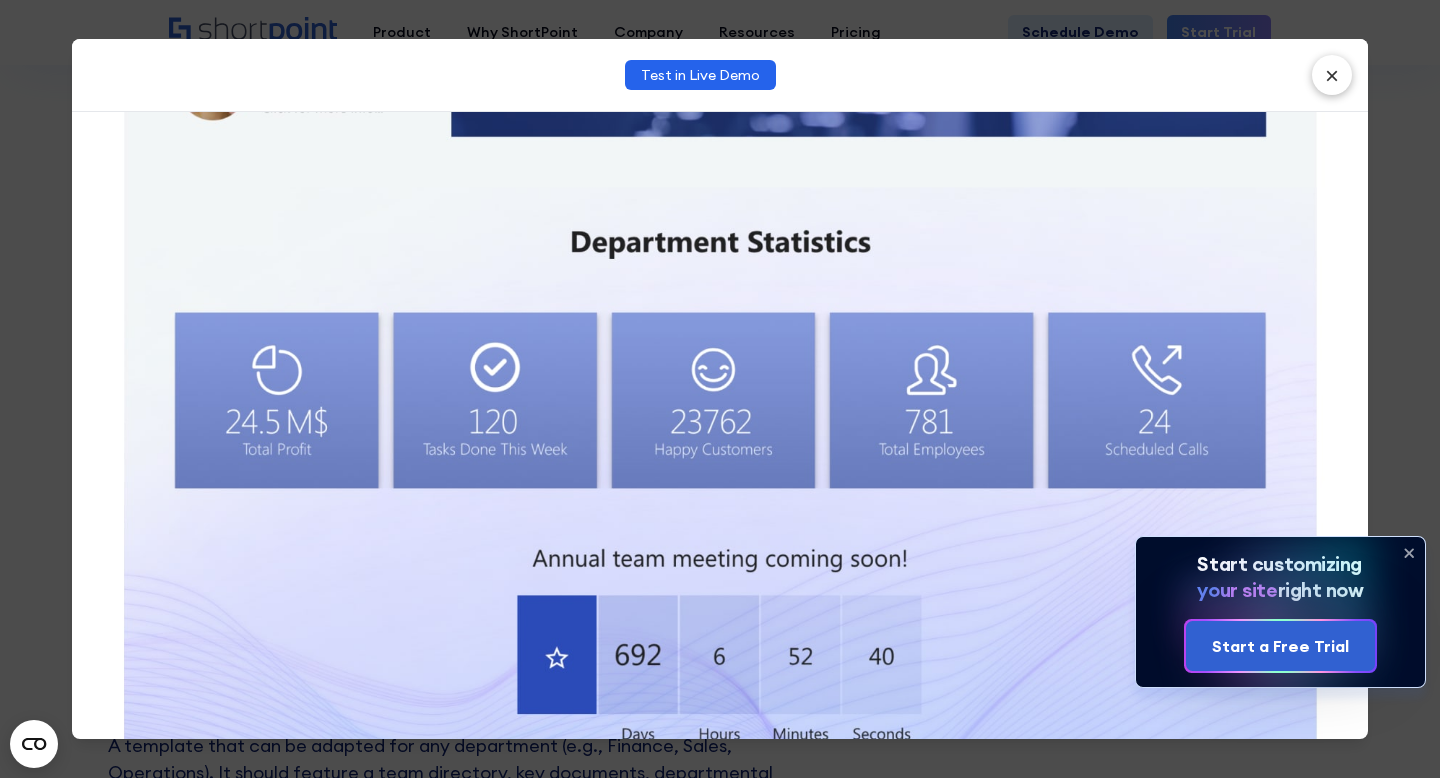 scroll, scrollTop: 1854, scrollLeft: 0, axis: vertical 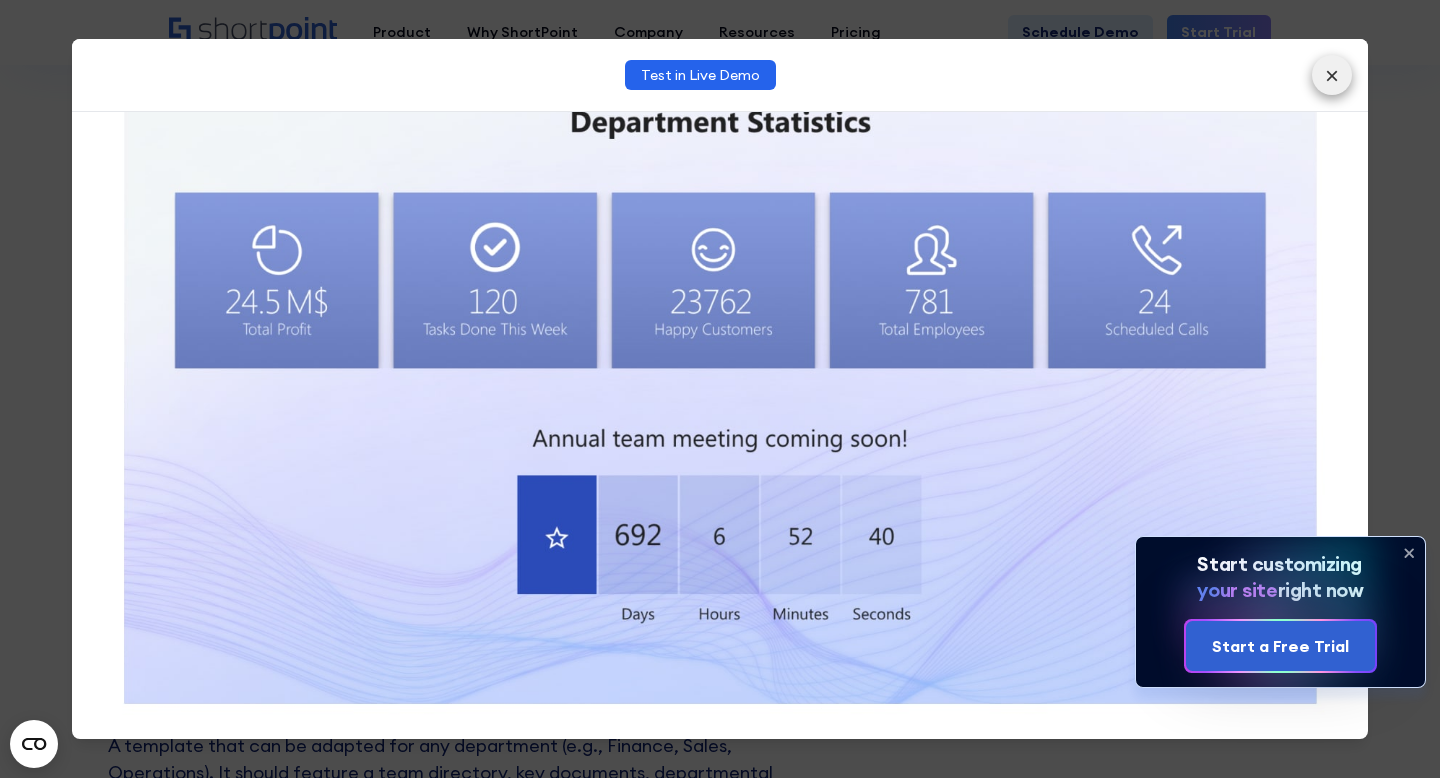 click on "×" at bounding box center (1332, 75) 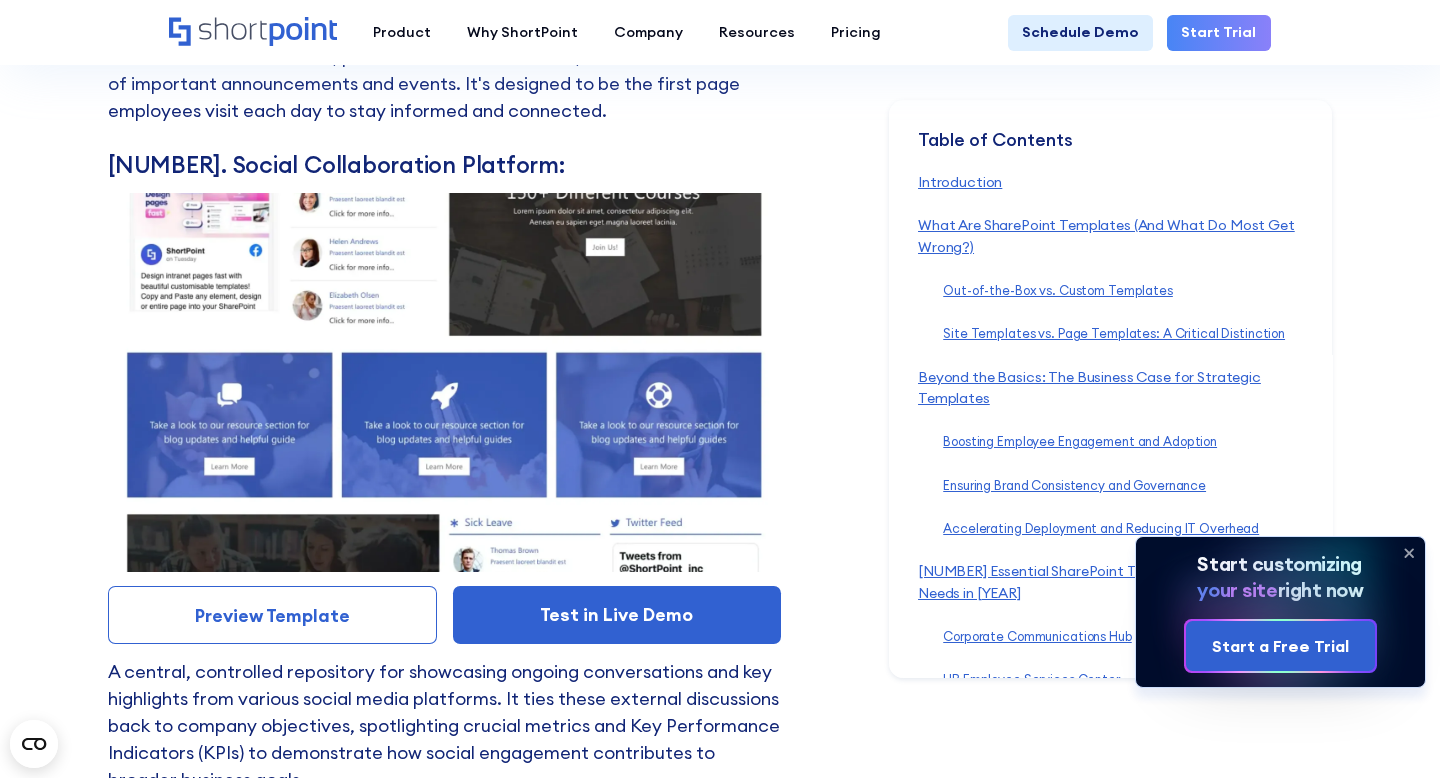 scroll, scrollTop: 11054, scrollLeft: 0, axis: vertical 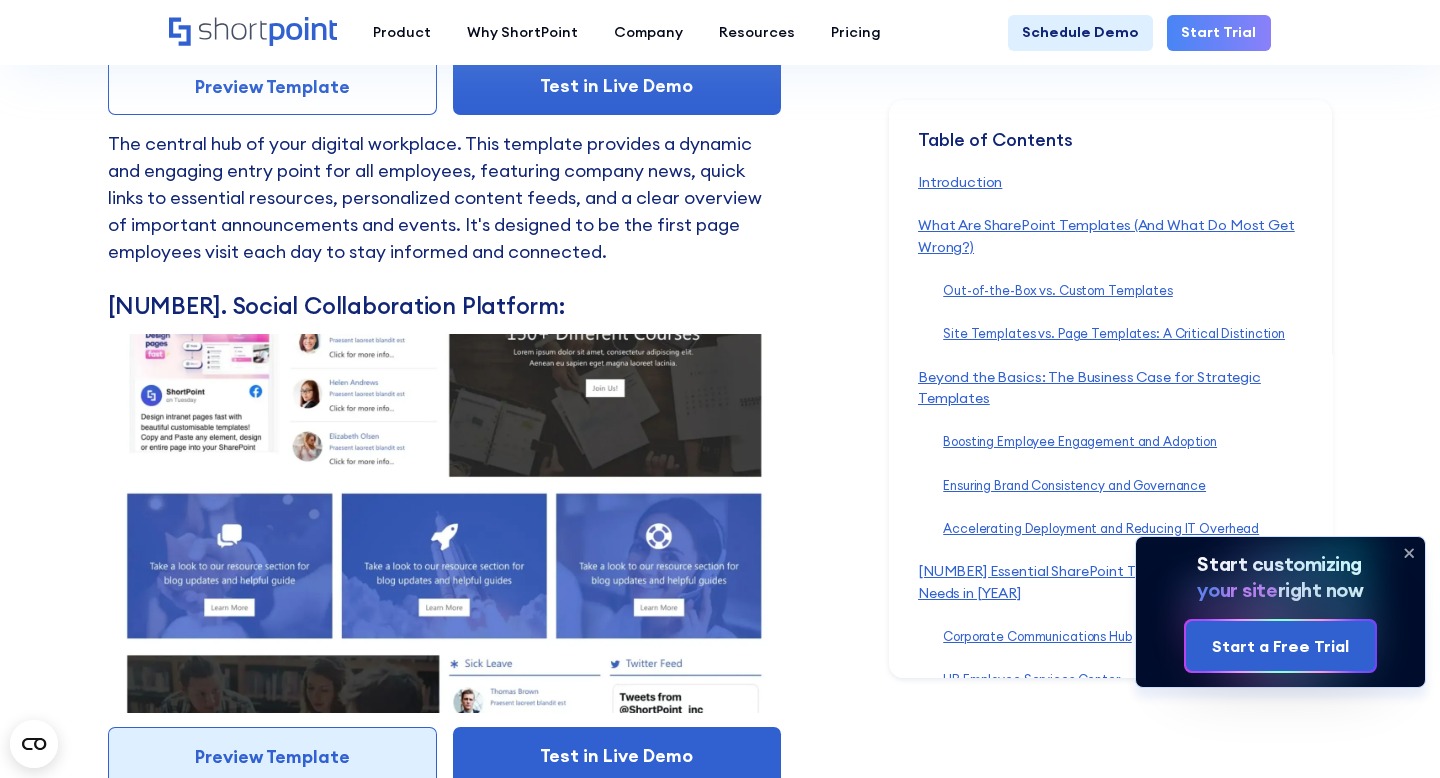 click on "Preview Template" at bounding box center [272, 756] 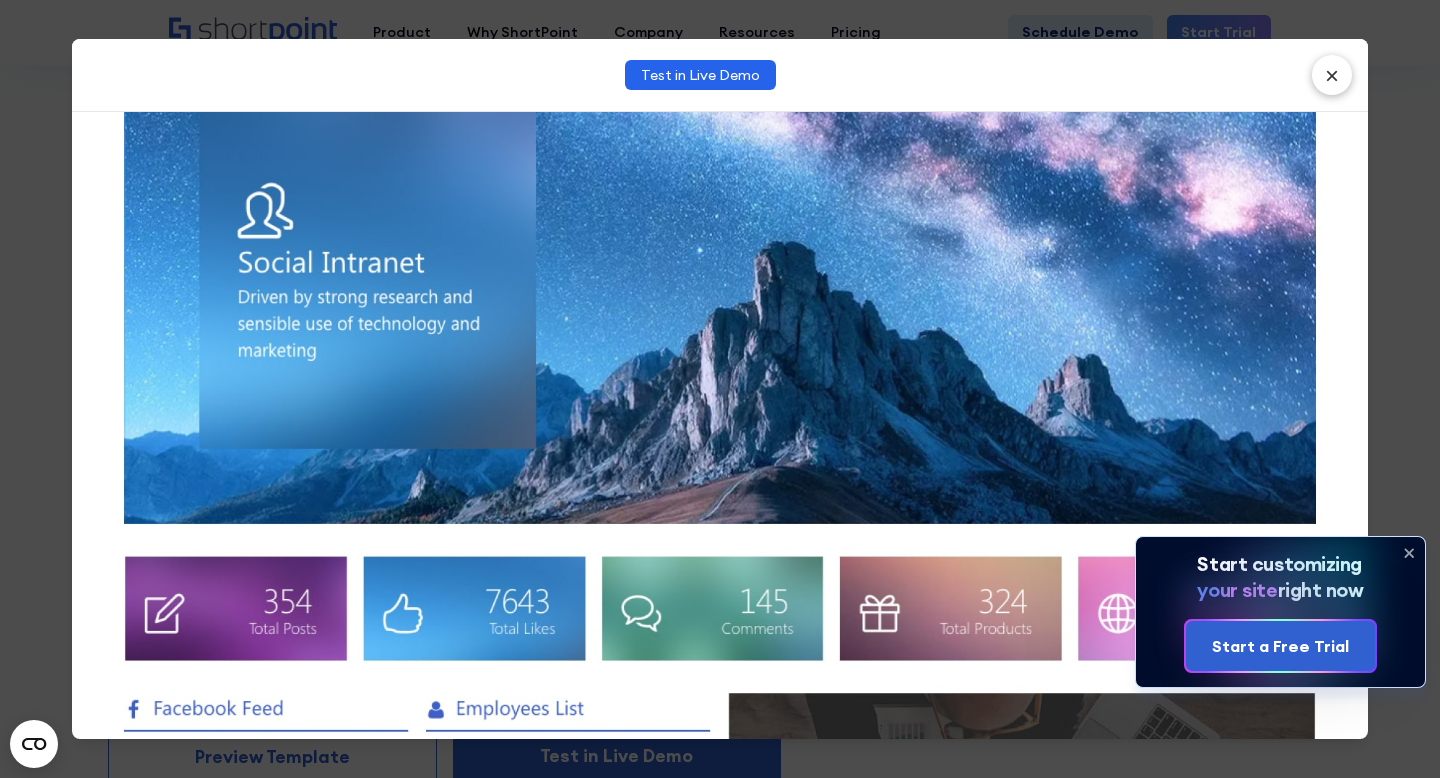scroll, scrollTop: 299, scrollLeft: 0, axis: vertical 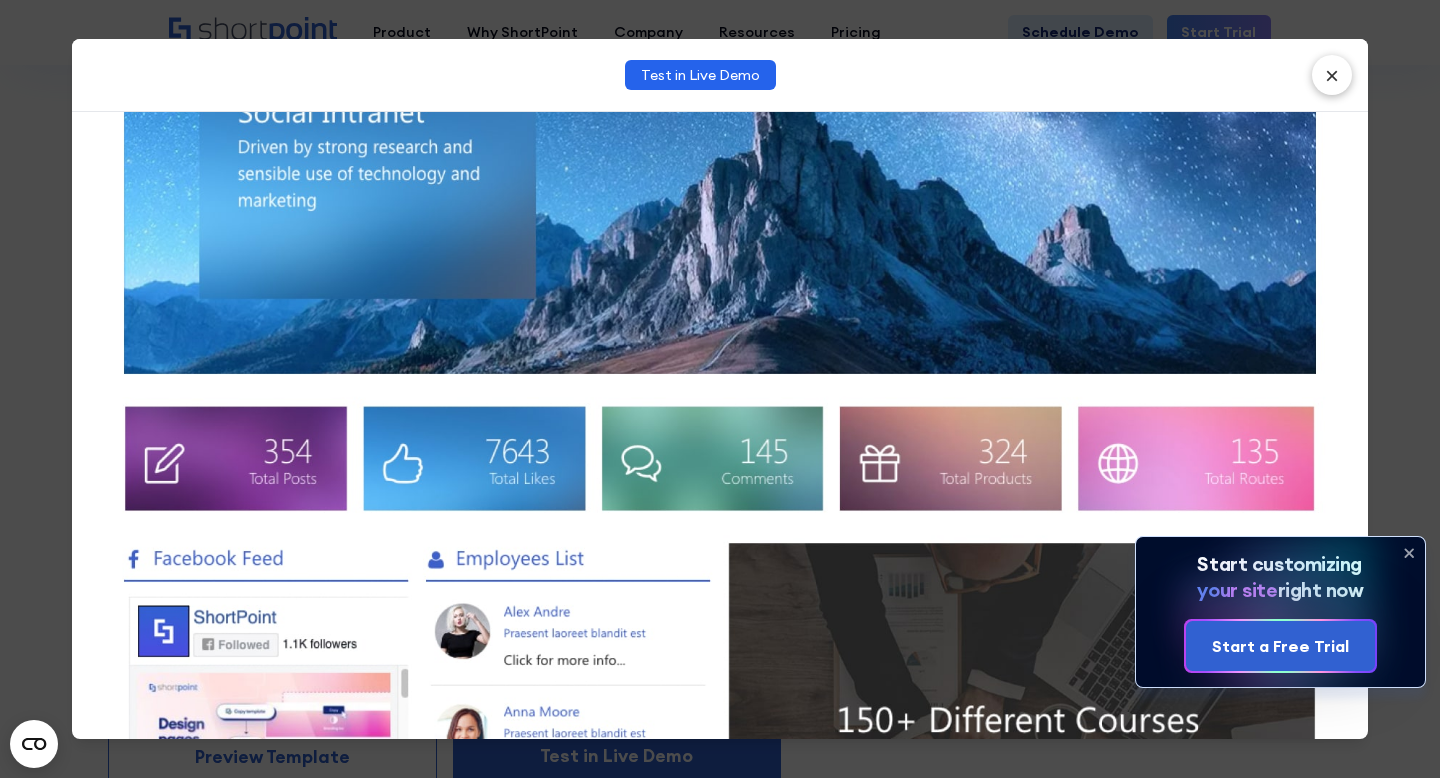 click on "×" at bounding box center (1332, 75) 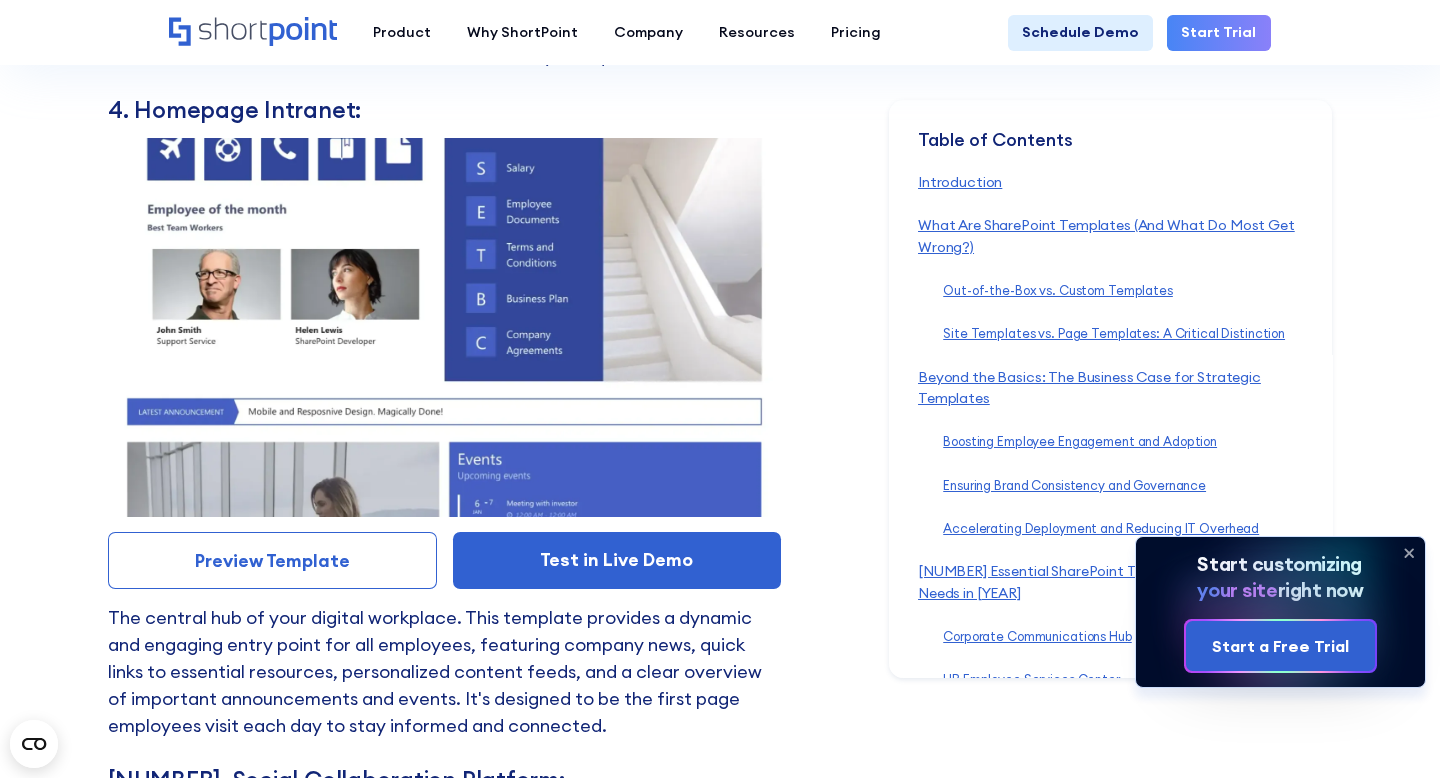scroll, scrollTop: 10445, scrollLeft: 0, axis: vertical 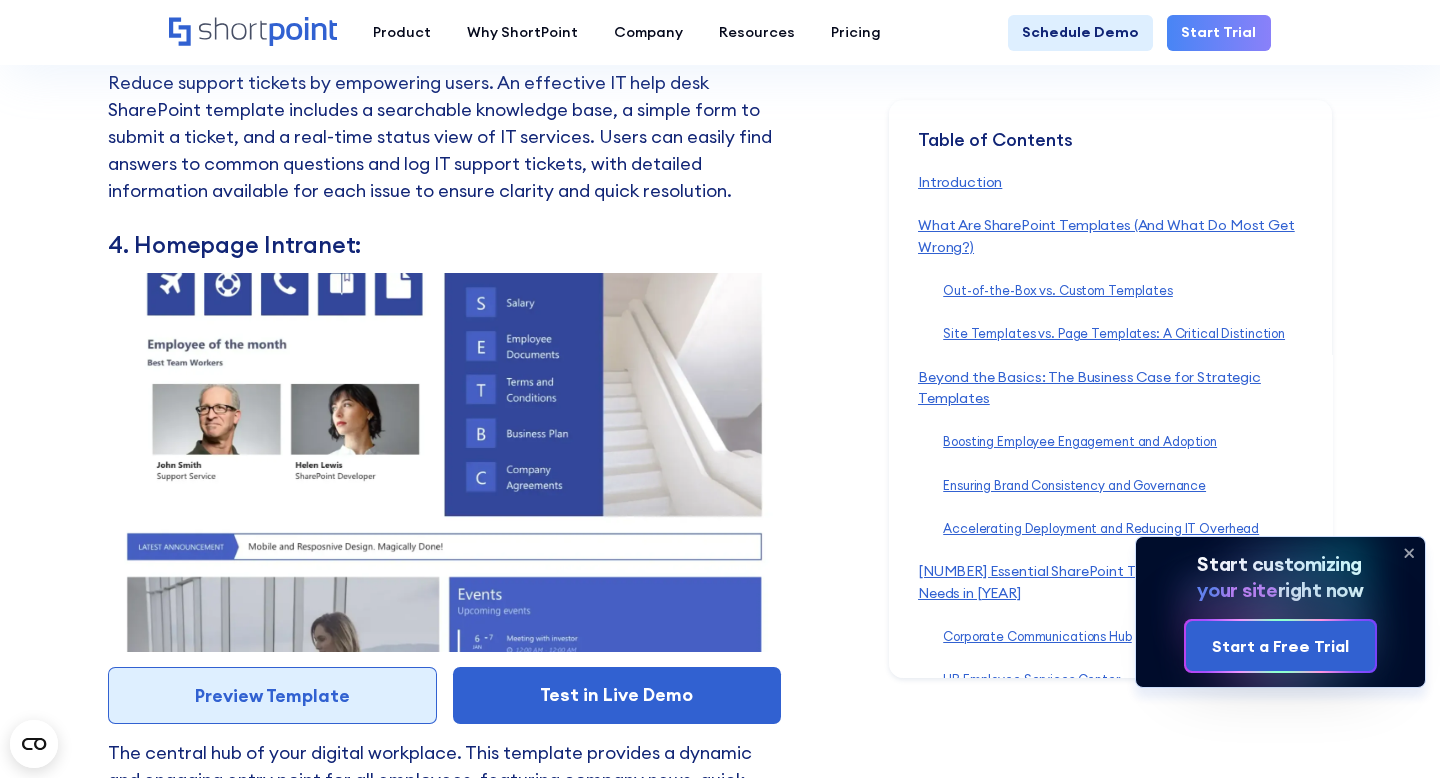 click on "Preview Template" at bounding box center (272, 696) 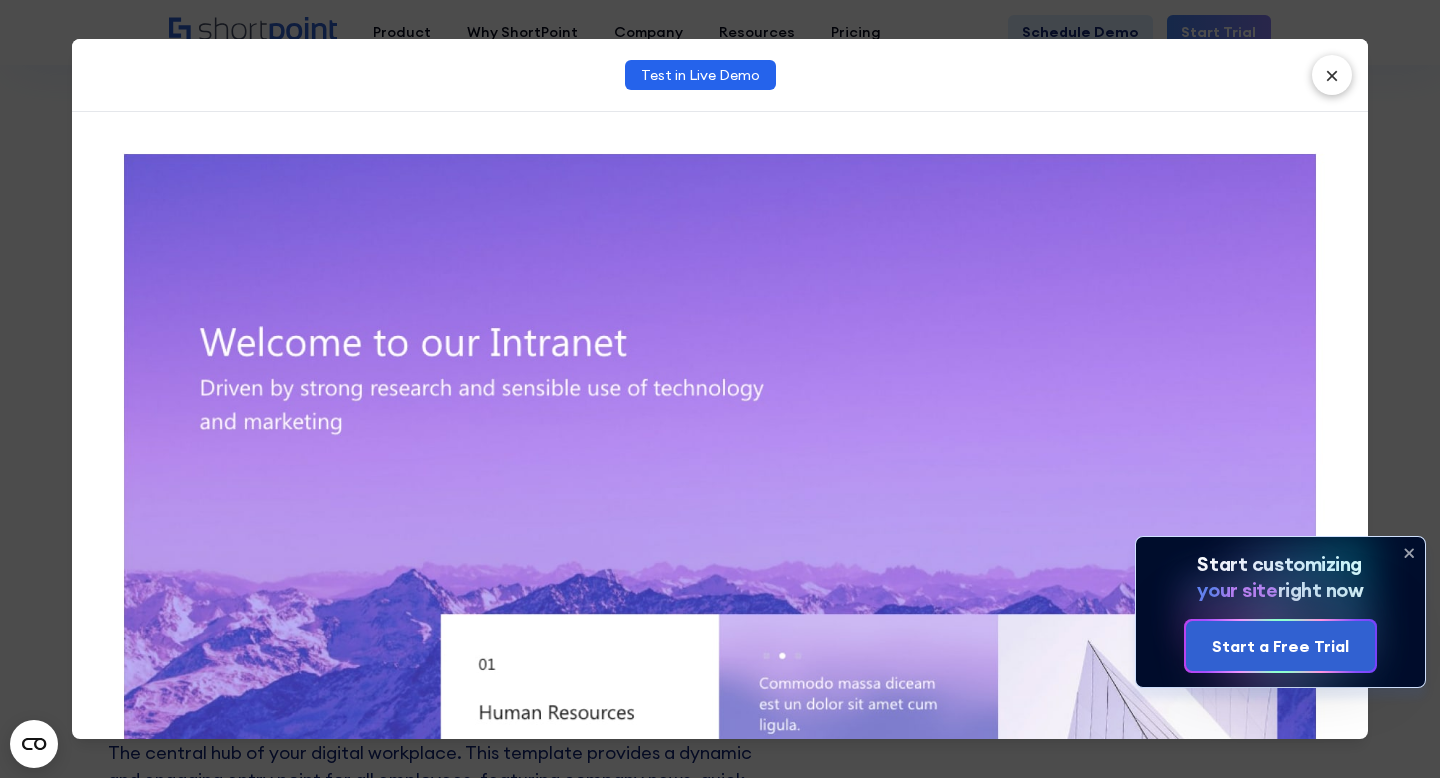 scroll, scrollTop: 32, scrollLeft: 0, axis: vertical 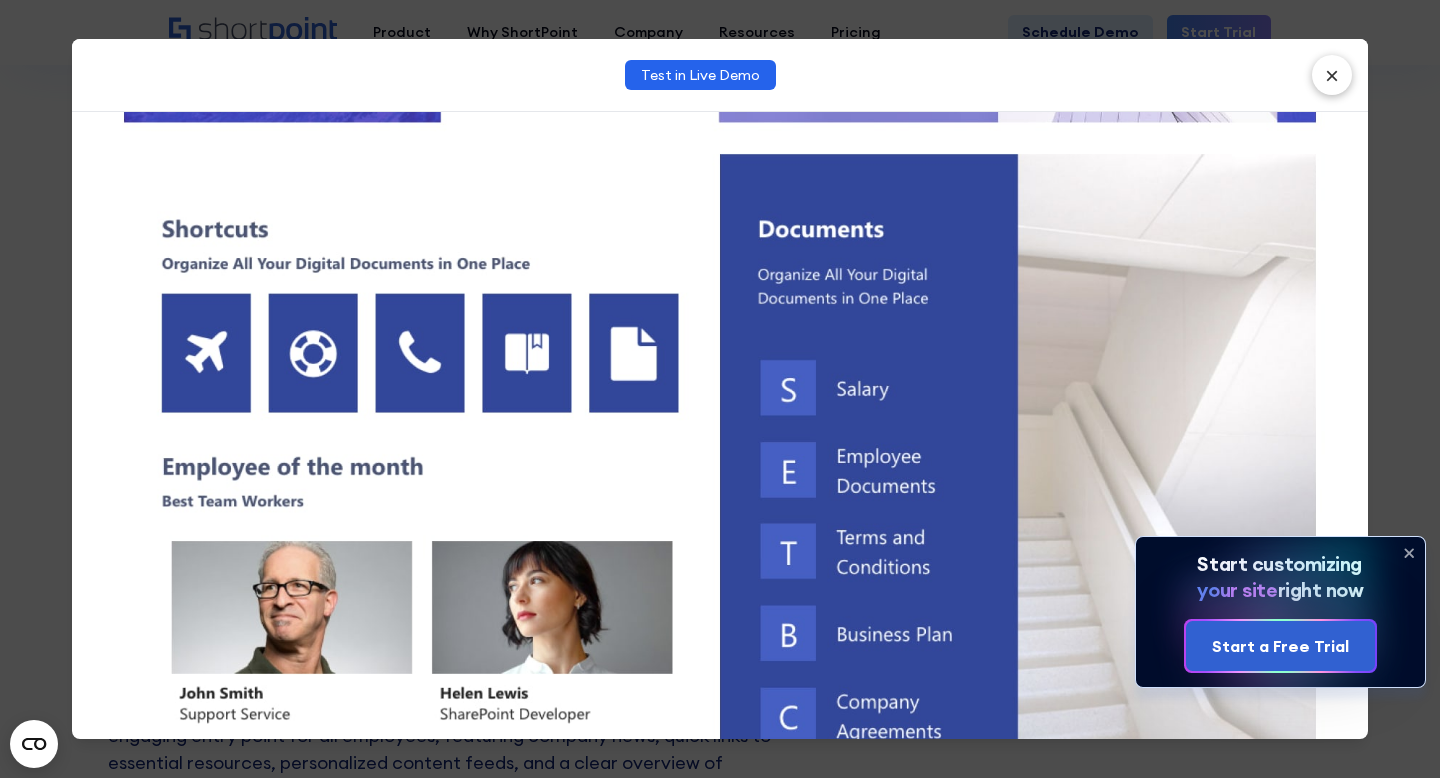 click at bounding box center (720, 689) 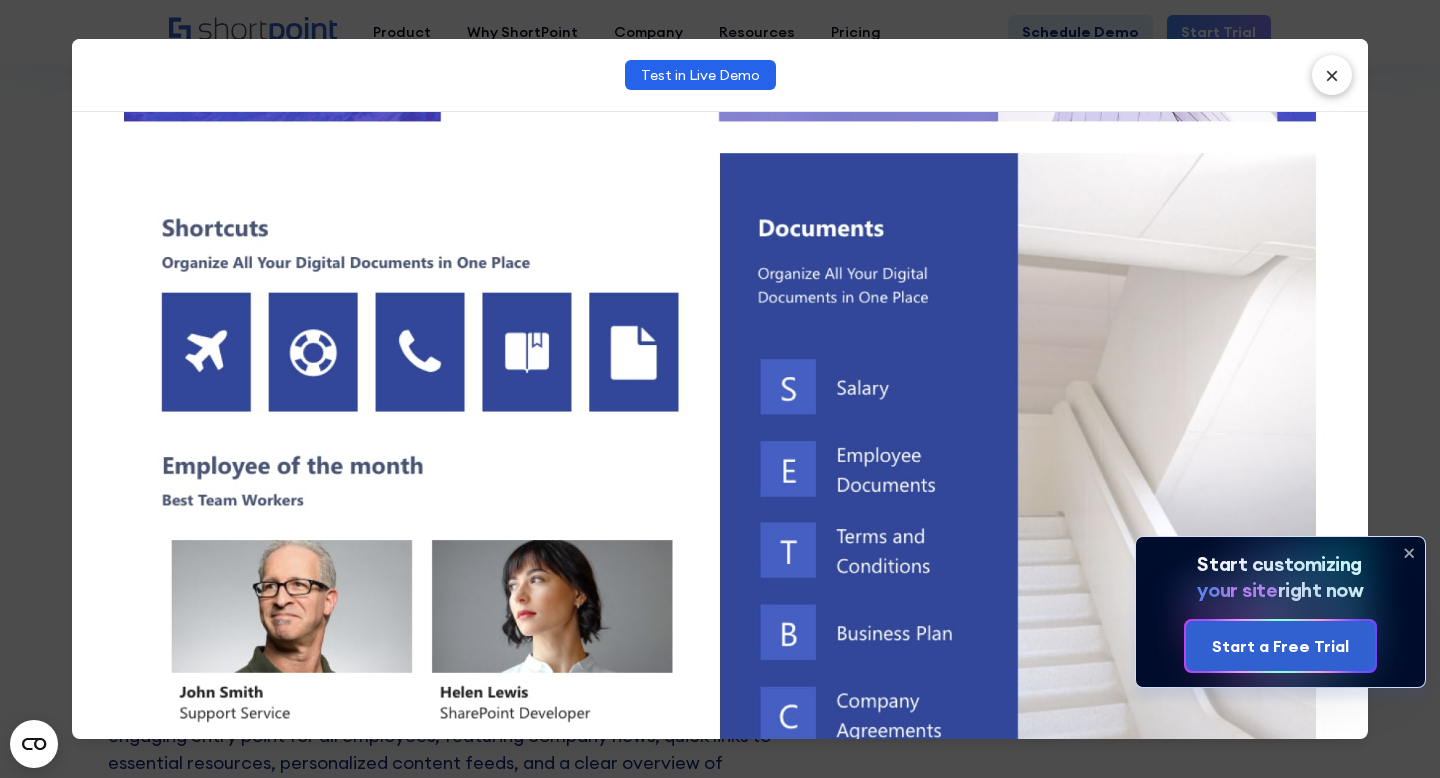 scroll, scrollTop: 703, scrollLeft: 0, axis: vertical 